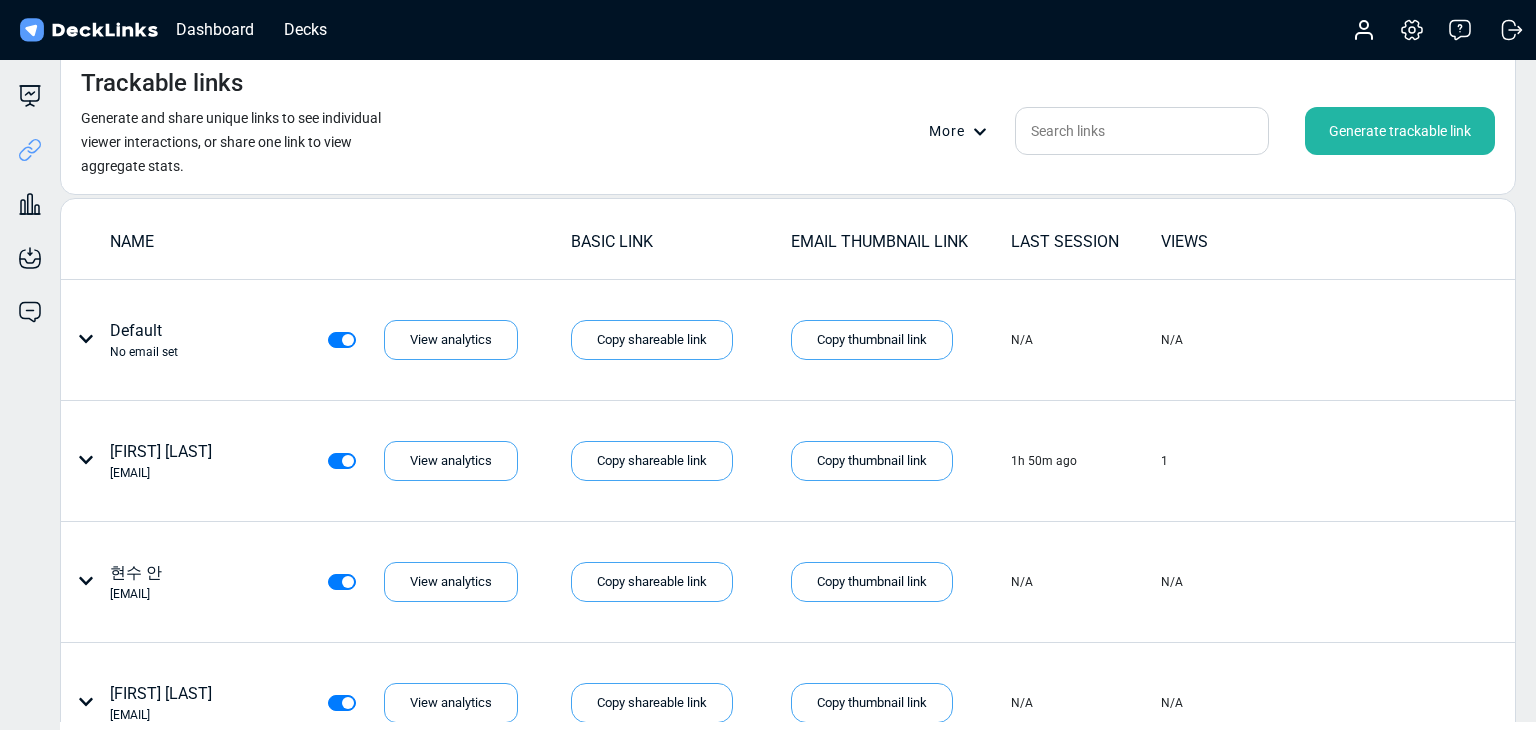scroll, scrollTop: 0, scrollLeft: 0, axis: both 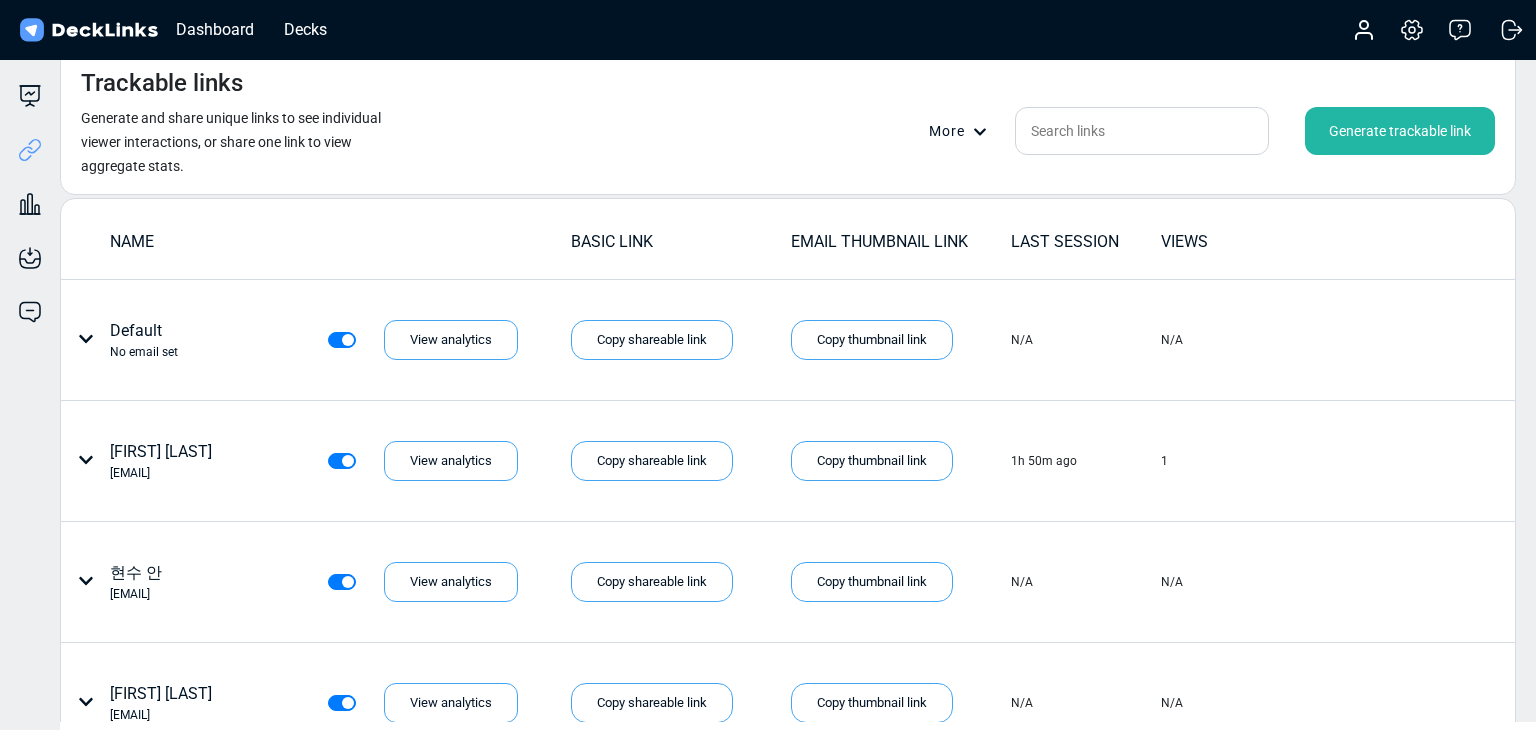 click on "Generate trackable link" at bounding box center [1400, 131] 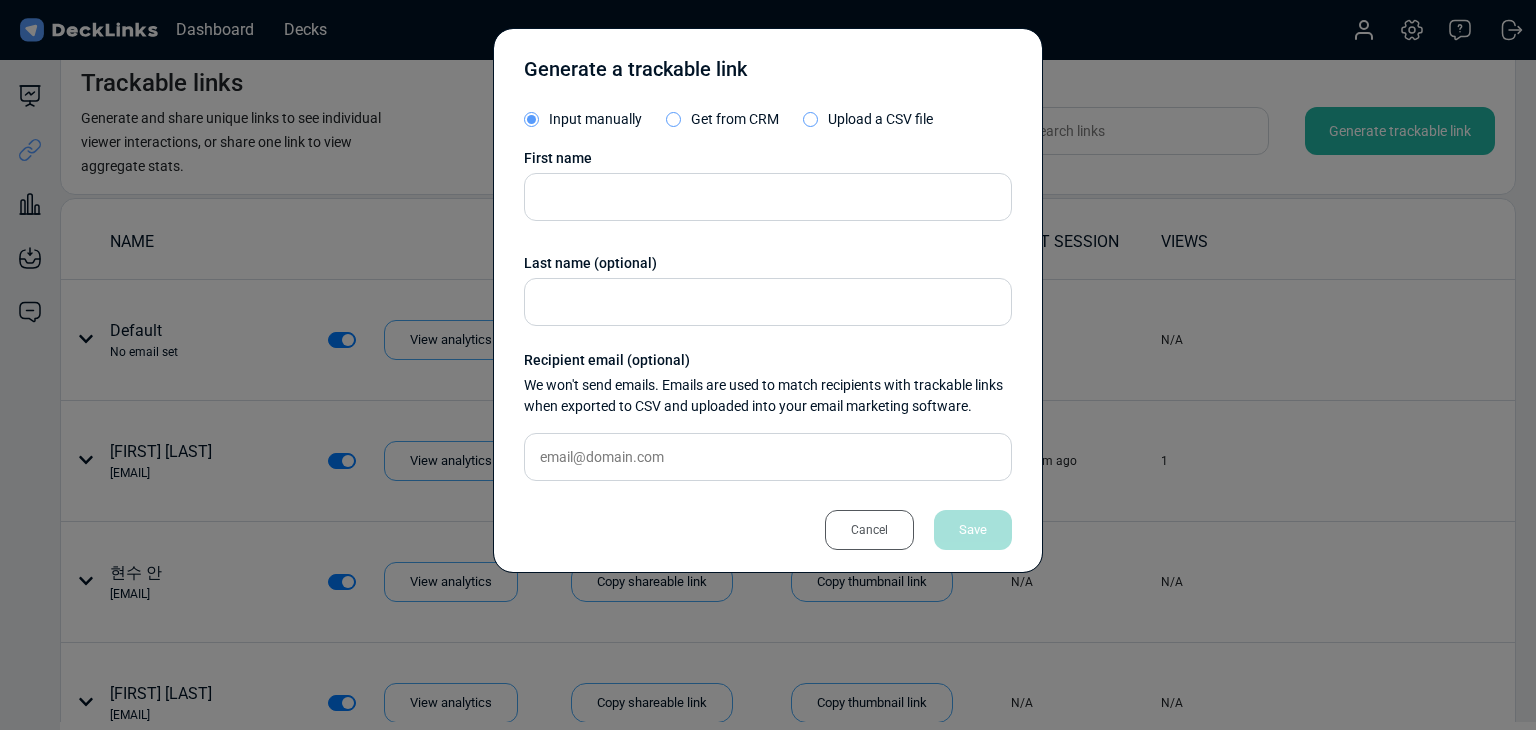 click on "First name Last name (optional) Recipient email (optional) We won't send emails. Emails are used to match recipients with trackable links when exported to CSV and uploaded into your email marketing software." at bounding box center [768, 322] 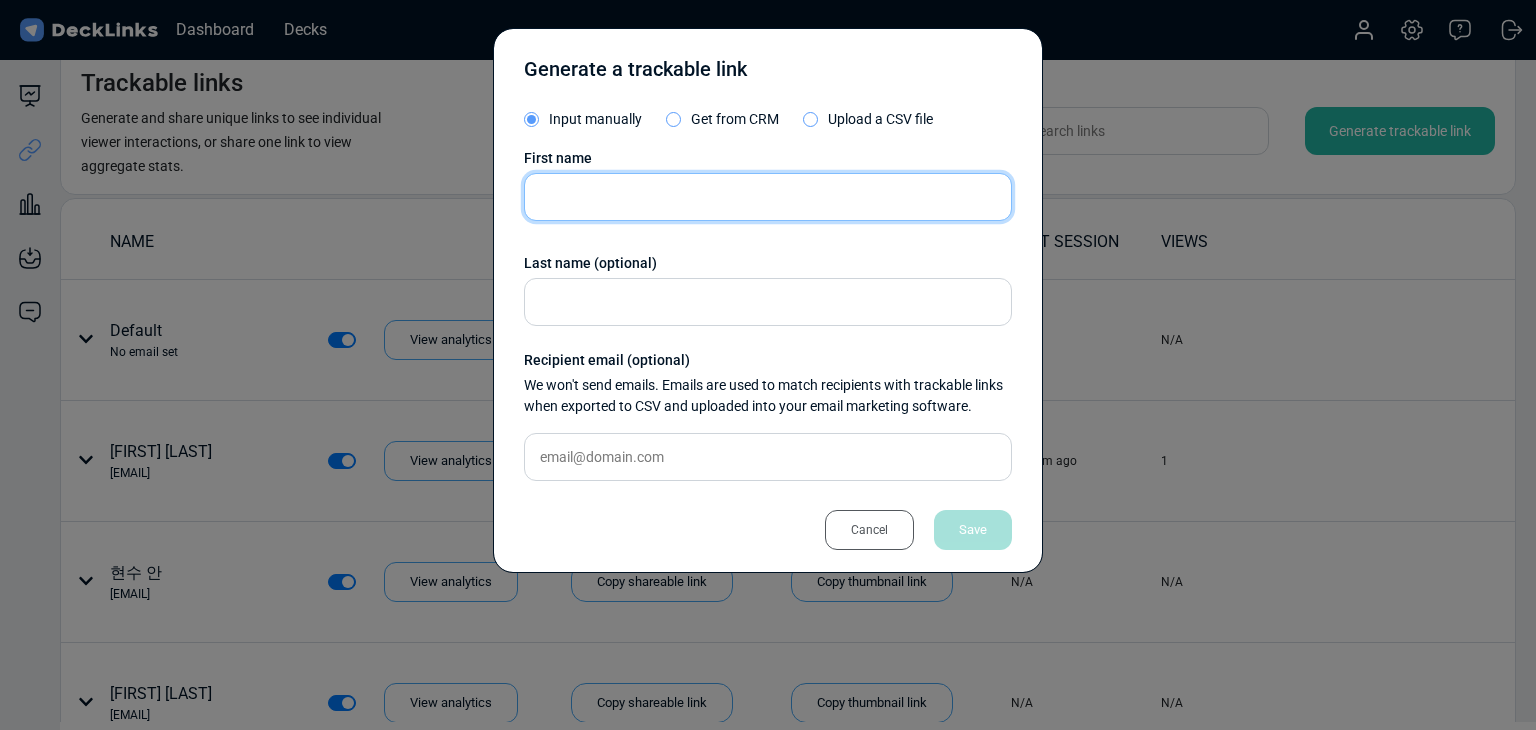 click at bounding box center [768, 197] 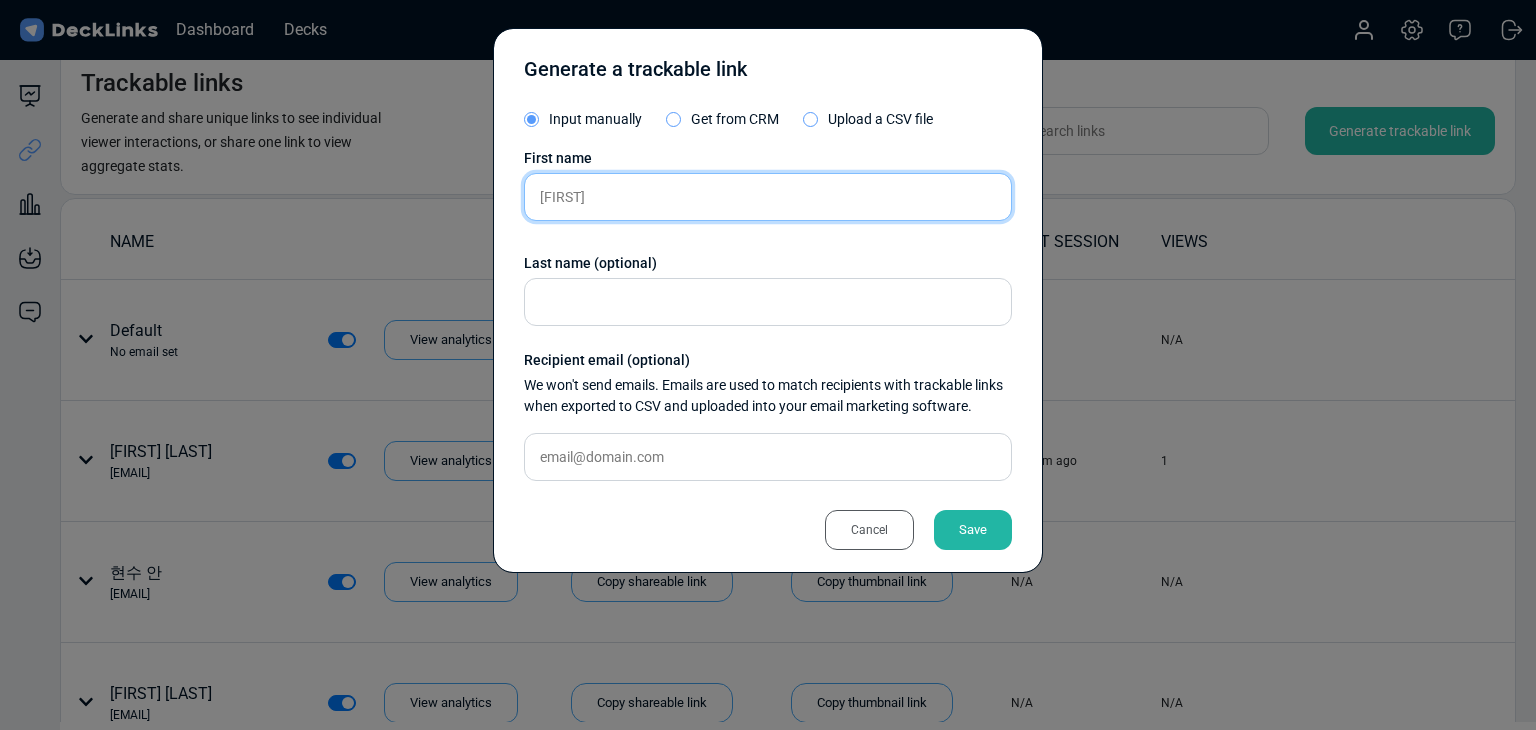 type on "[FIRST]" 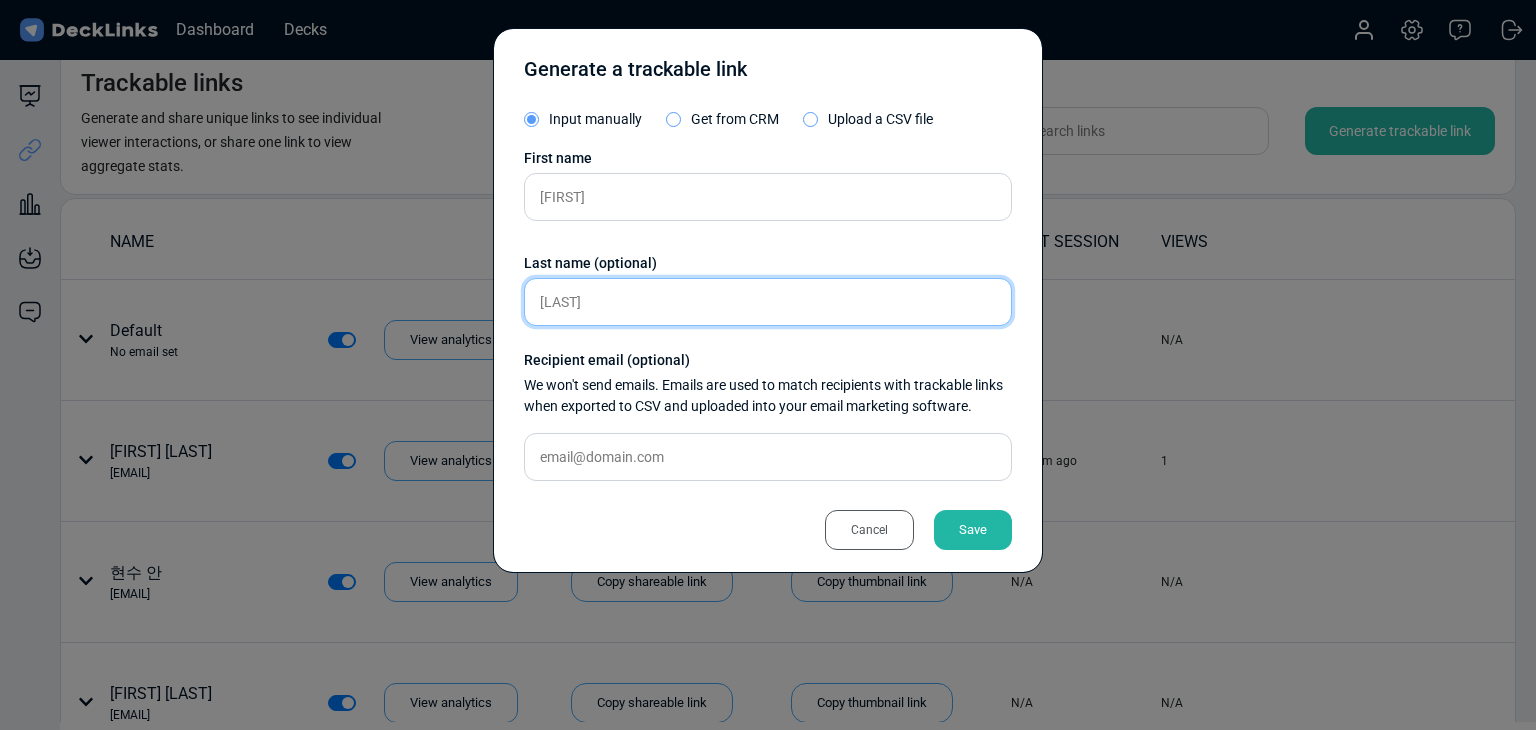 type on "[LAST]" 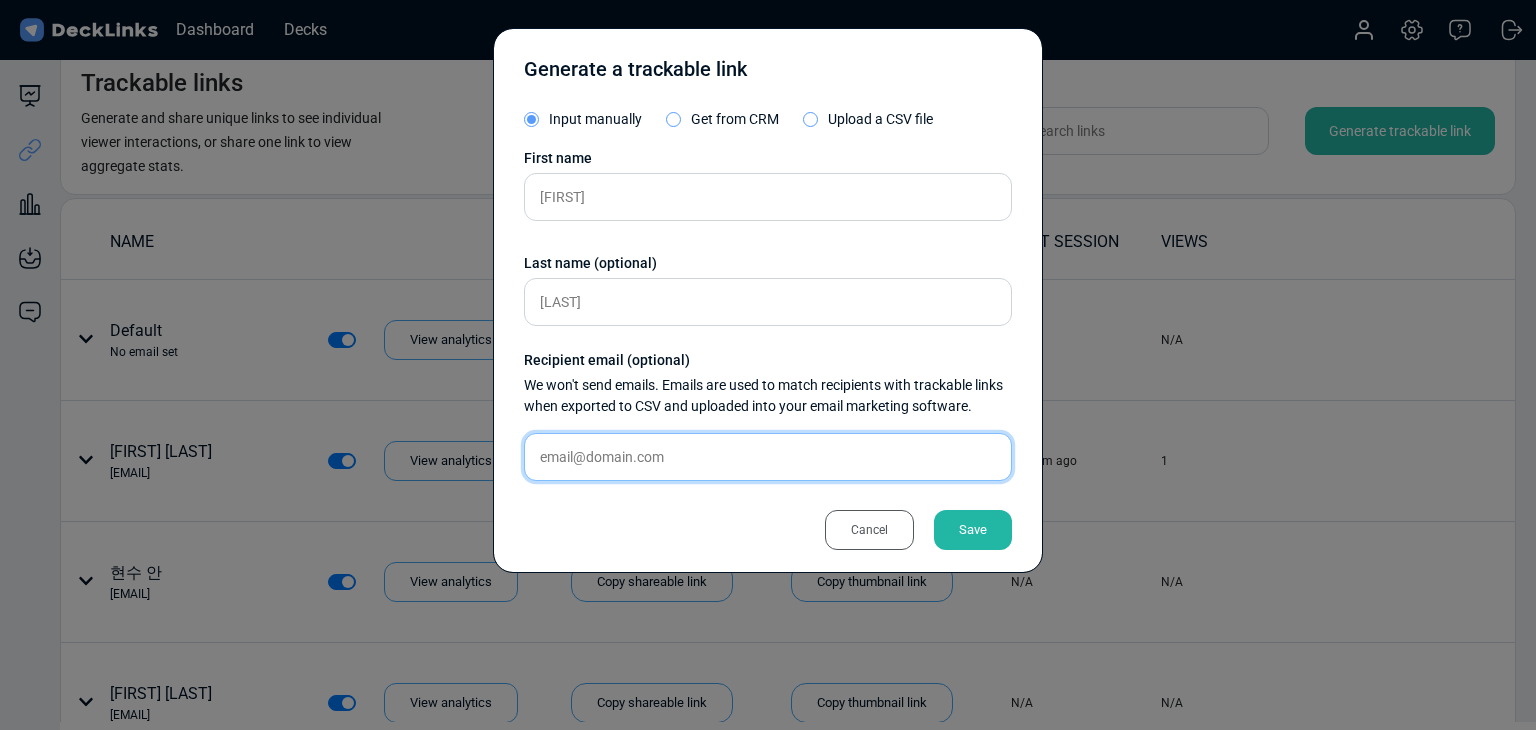 click at bounding box center [768, 197] 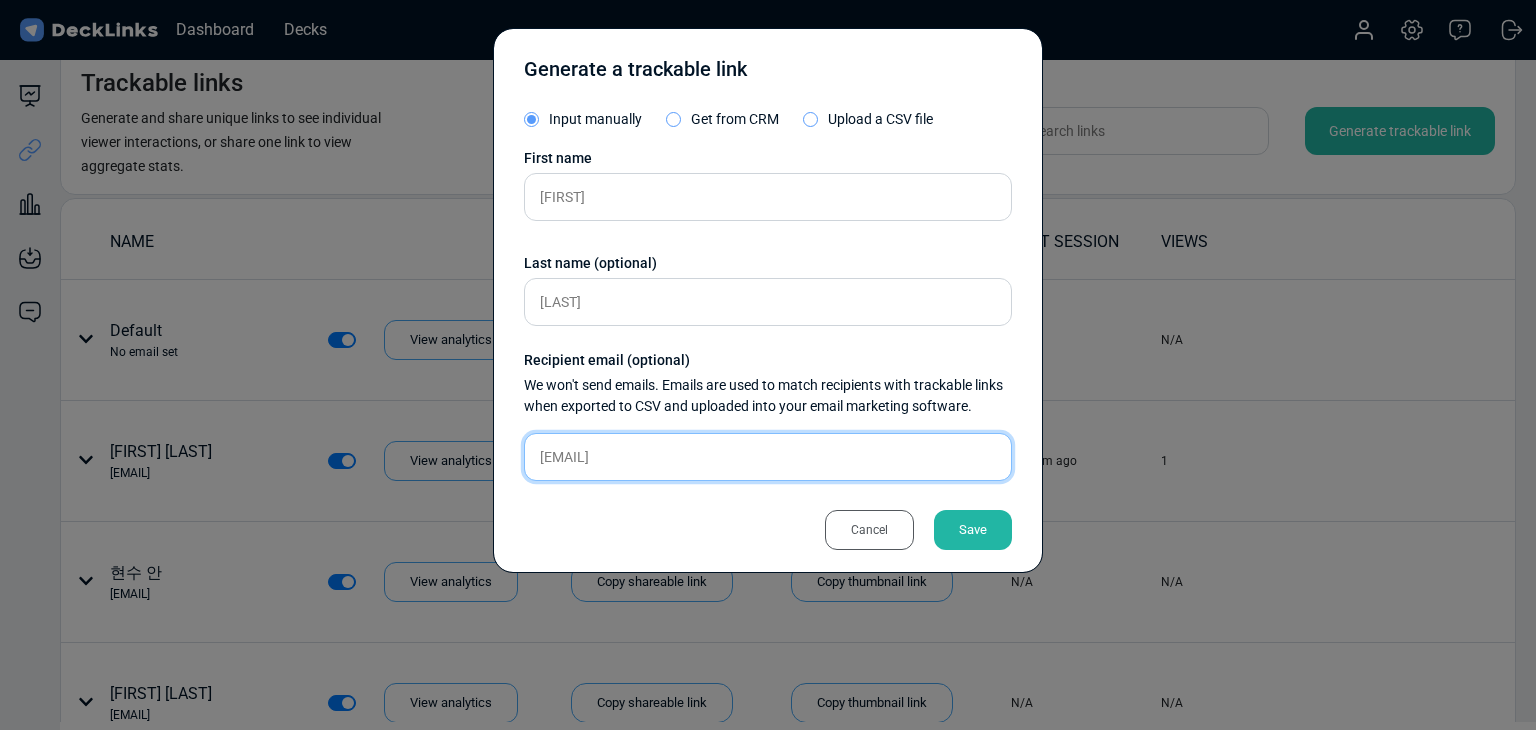 type on "[EMAIL]" 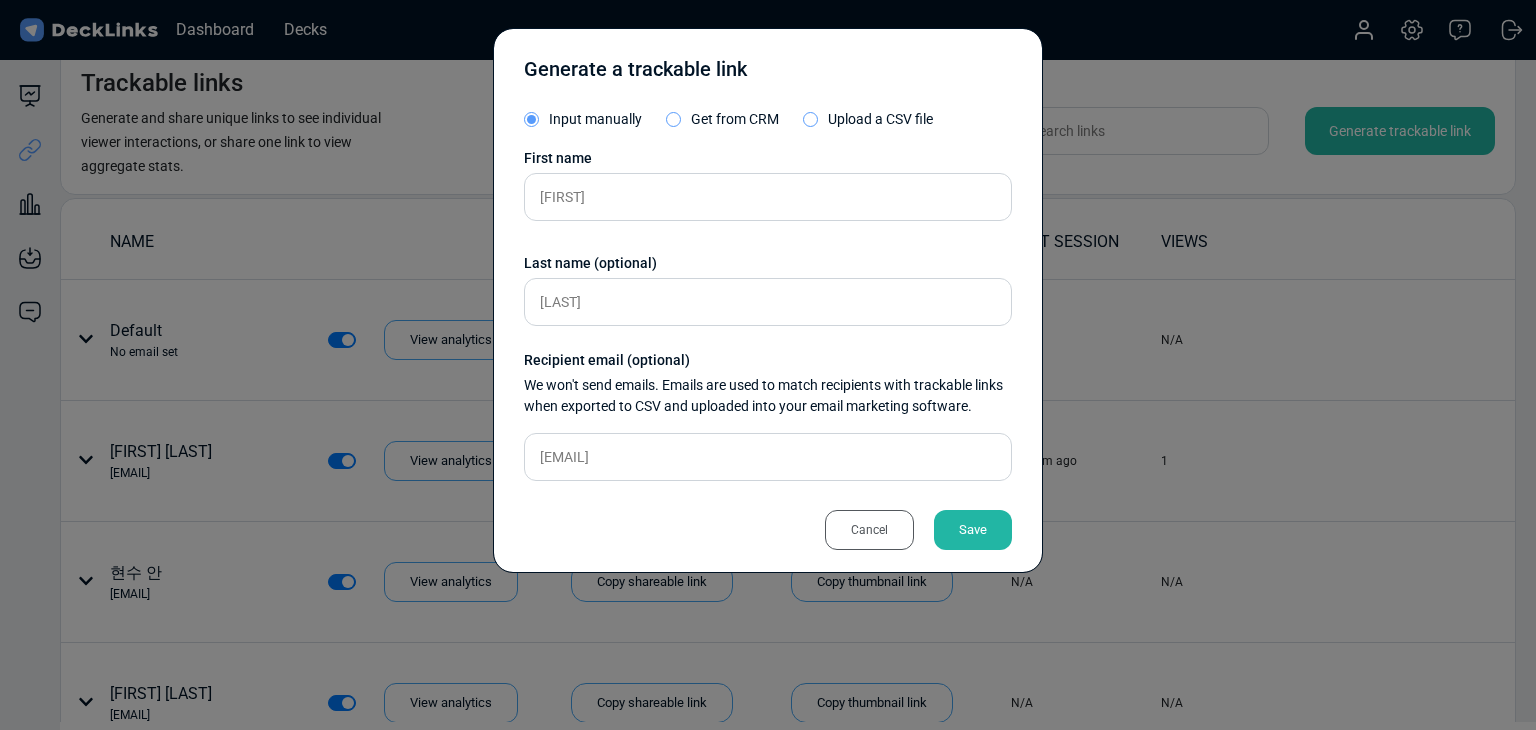 click on "Save" at bounding box center (973, 530) 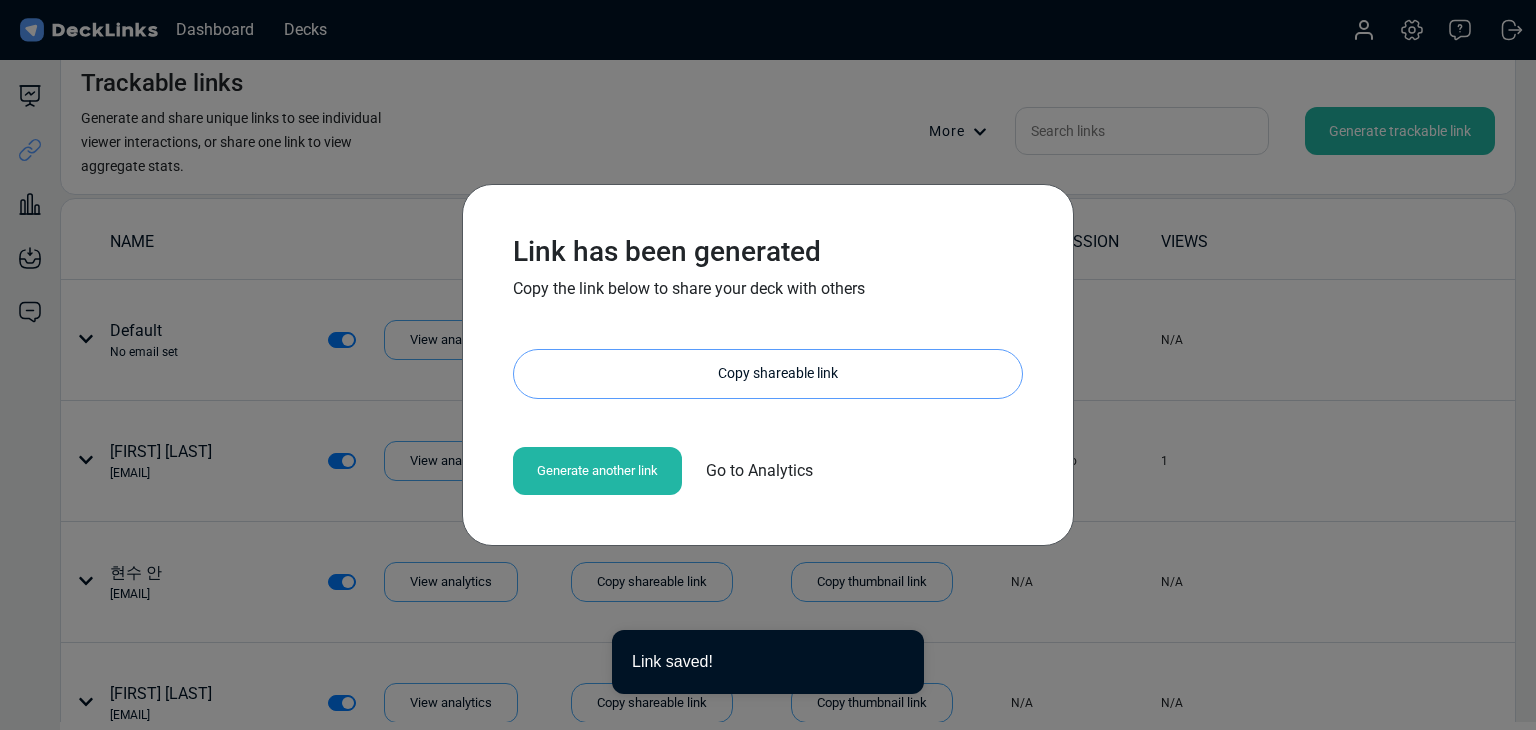 click on "Copy shareable link" at bounding box center (778, 374) 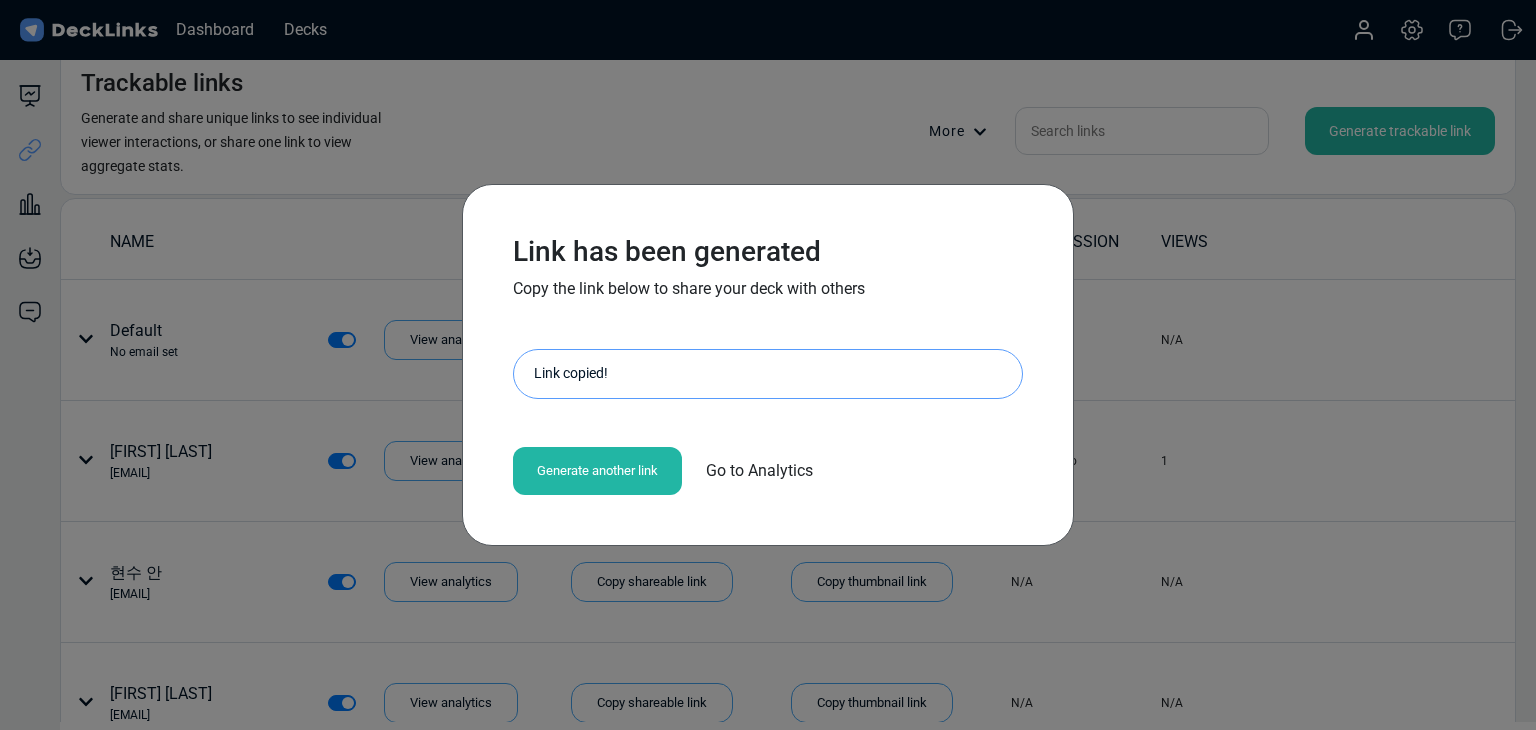 click on "Link has been generated Copy the link below to share your deck with others   https://my.decklinks.com/alconost-inc/shared/BGA9zhNl41a7 Link copied! Generate another link Go to Analytics" at bounding box center (768, 365) 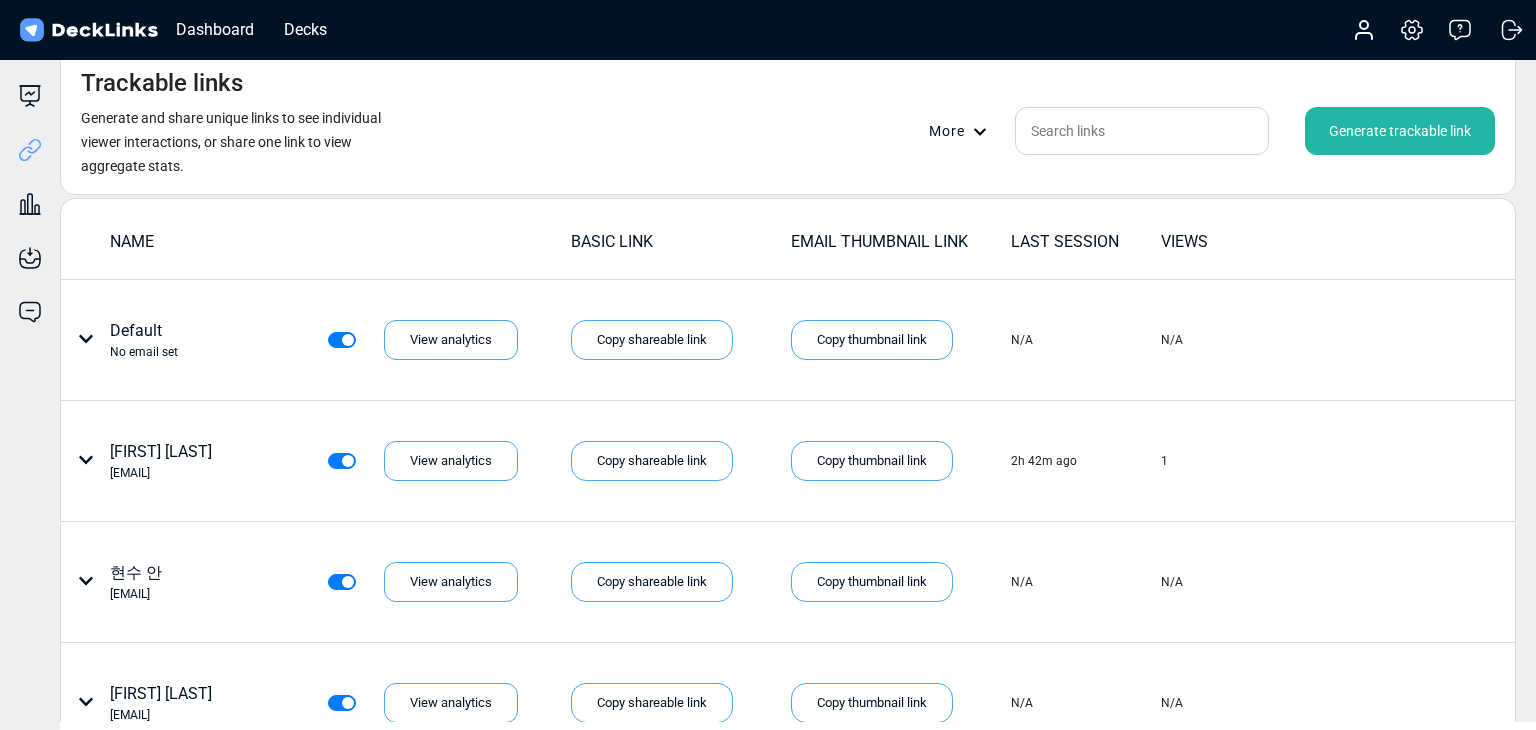 click on "Trackable links Generate and share unique links to see individual viewer interactions, or share one link to view aggregate stats. More Generate trackable link" at bounding box center [788, 121] 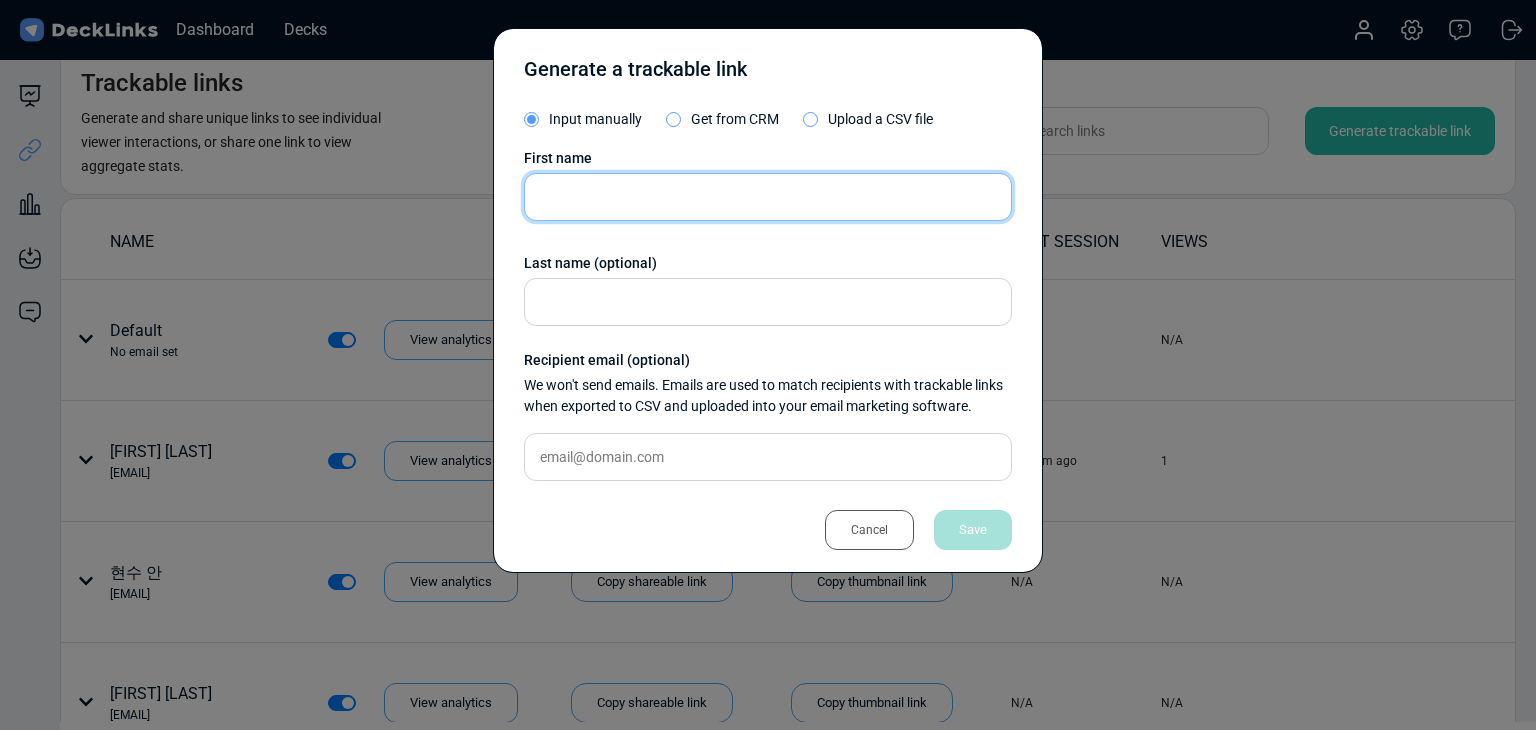 click at bounding box center (768, 197) 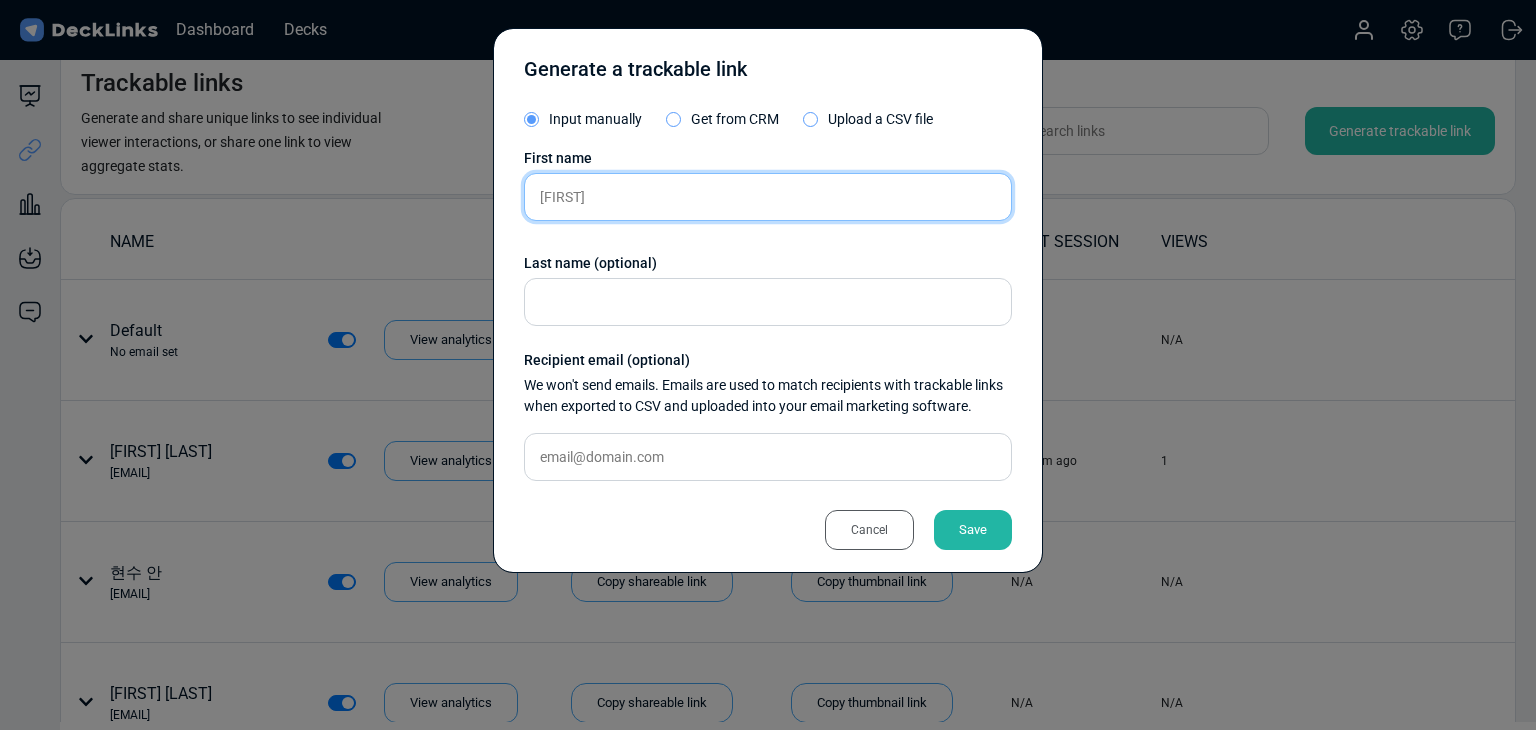type on "[FIRST]" 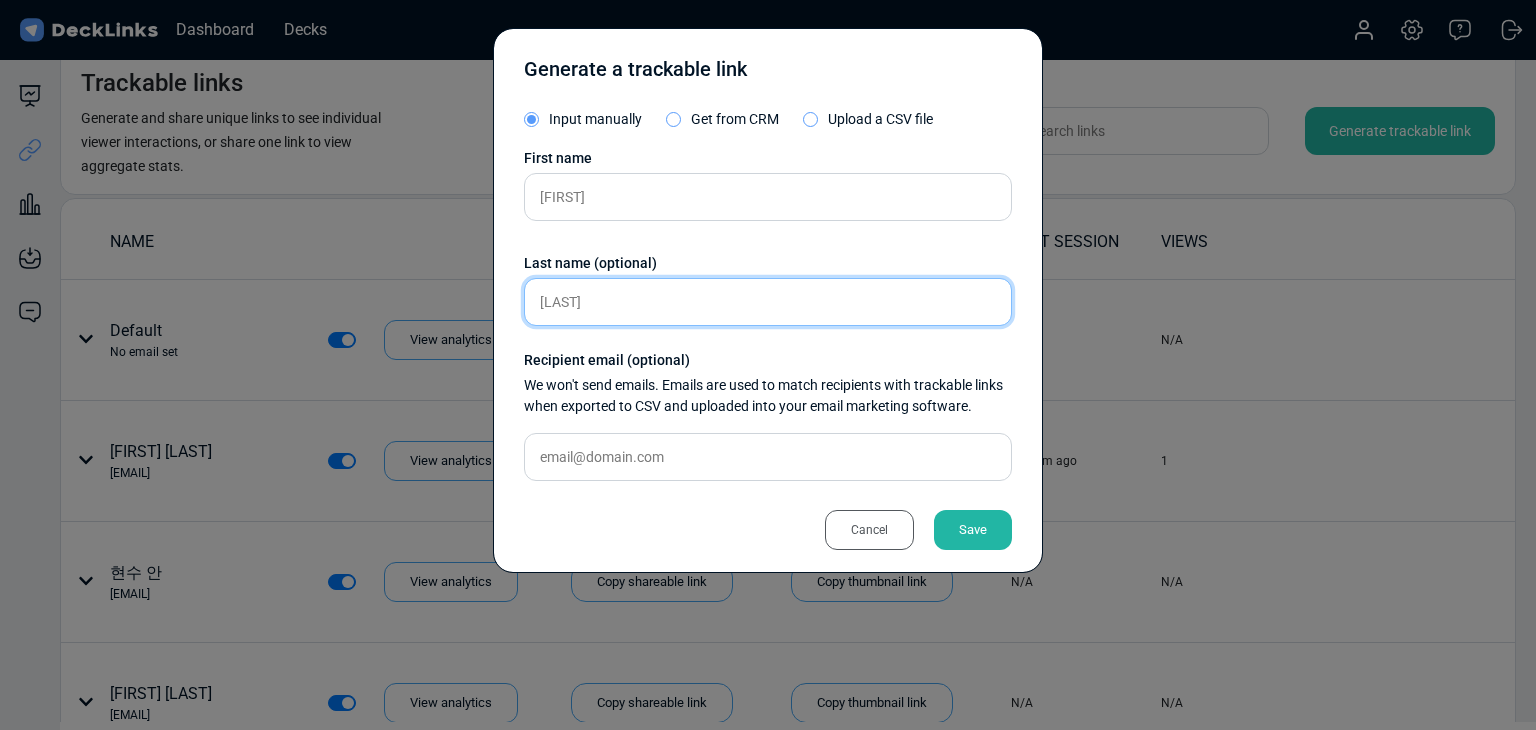 type on "[LAST]" 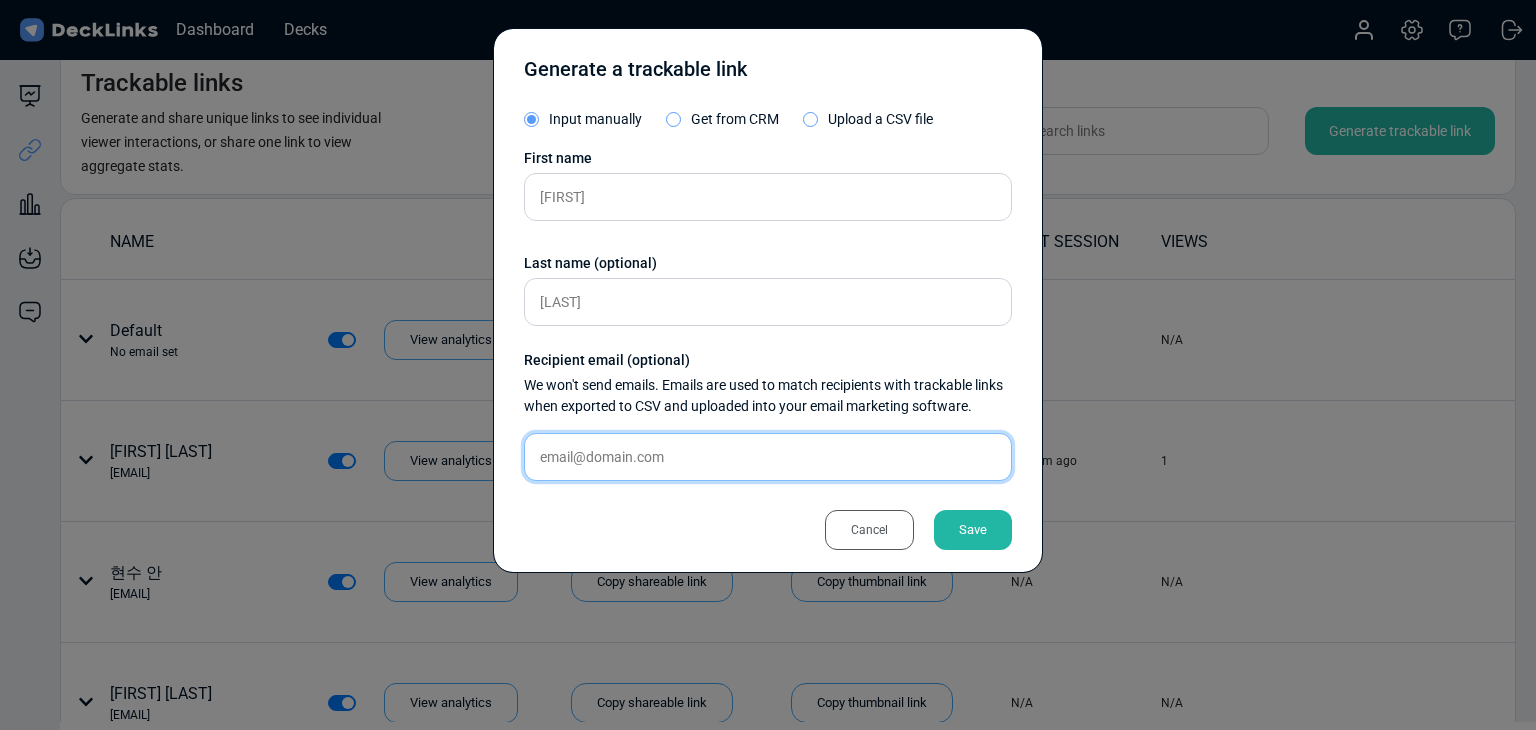 click at bounding box center [768, 197] 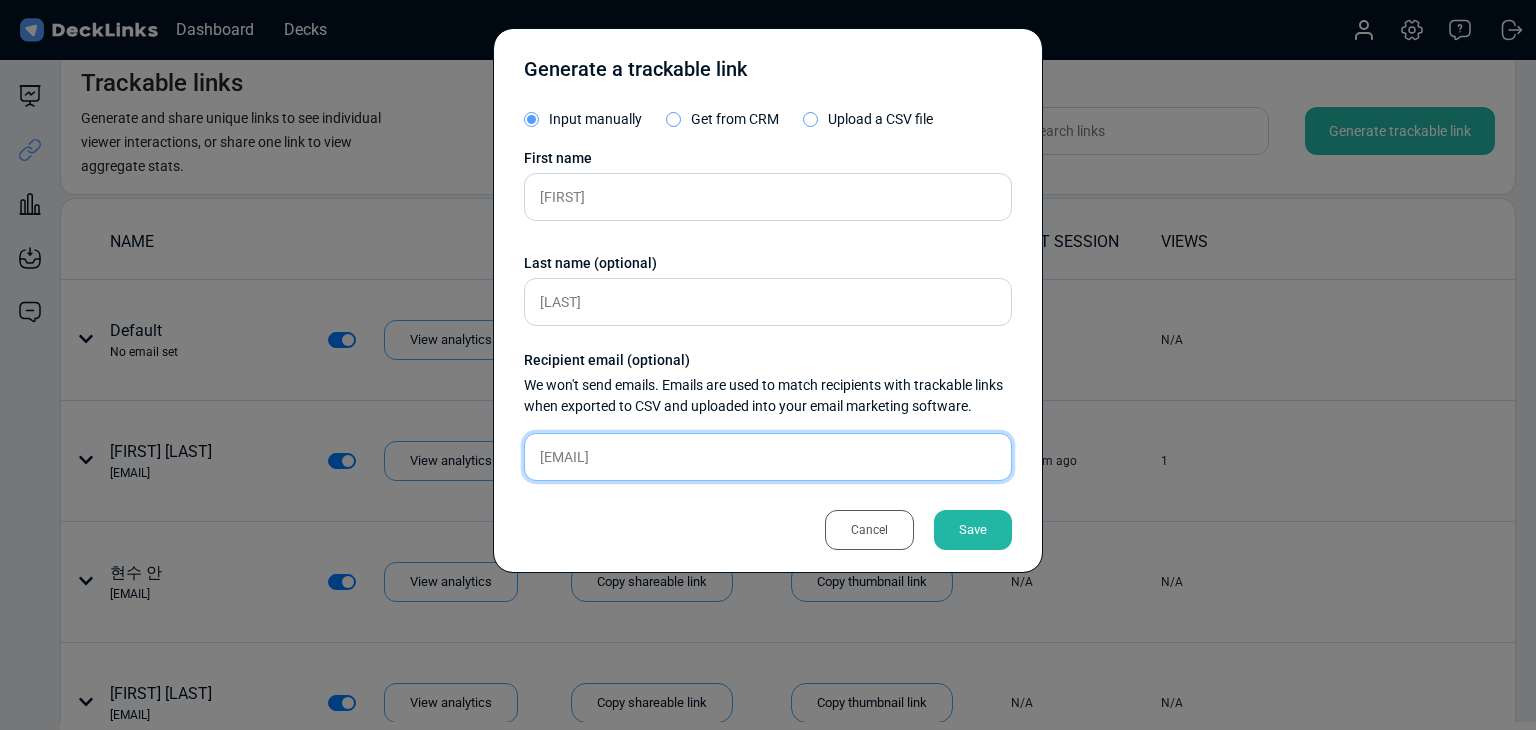 type on "[EMAIL]" 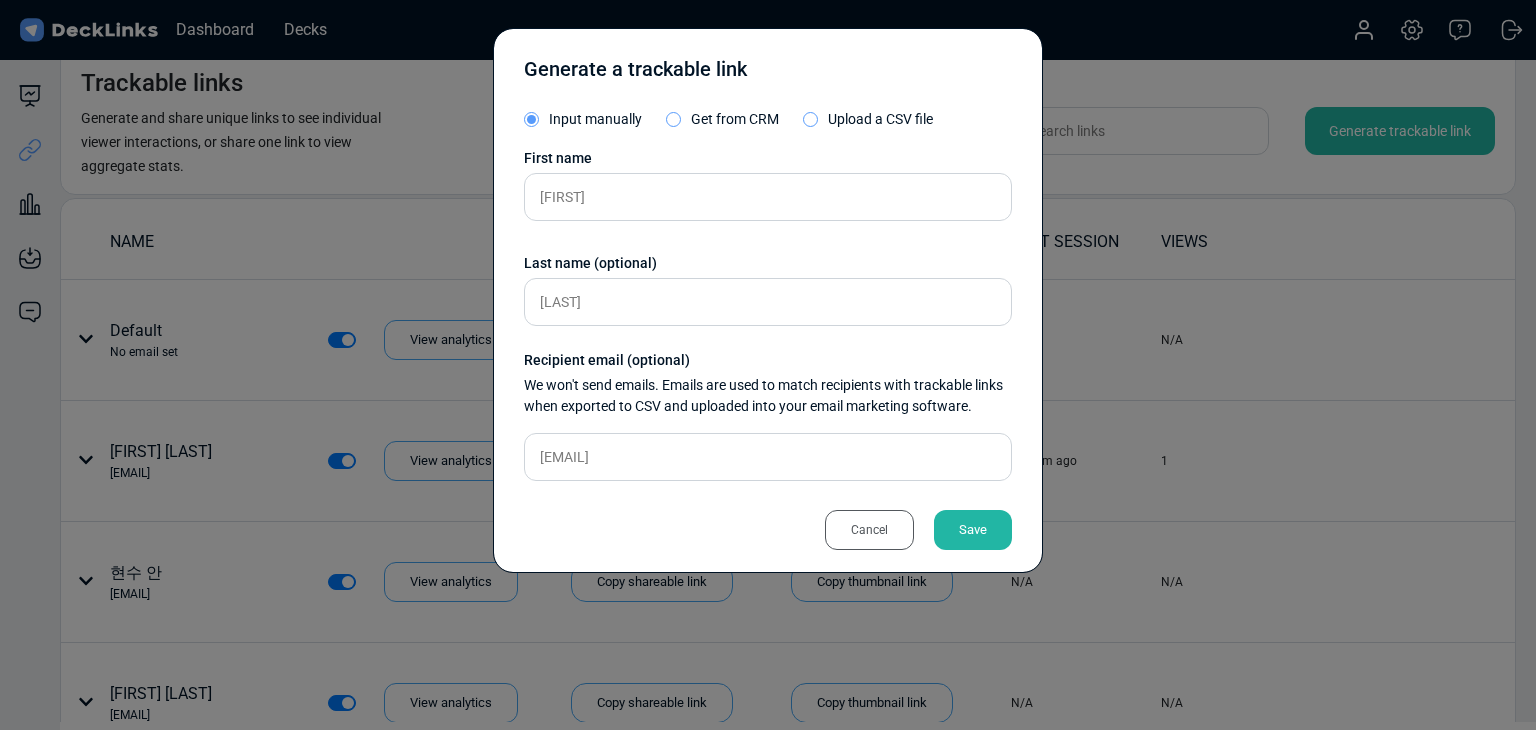 click on "Save" at bounding box center [973, 530] 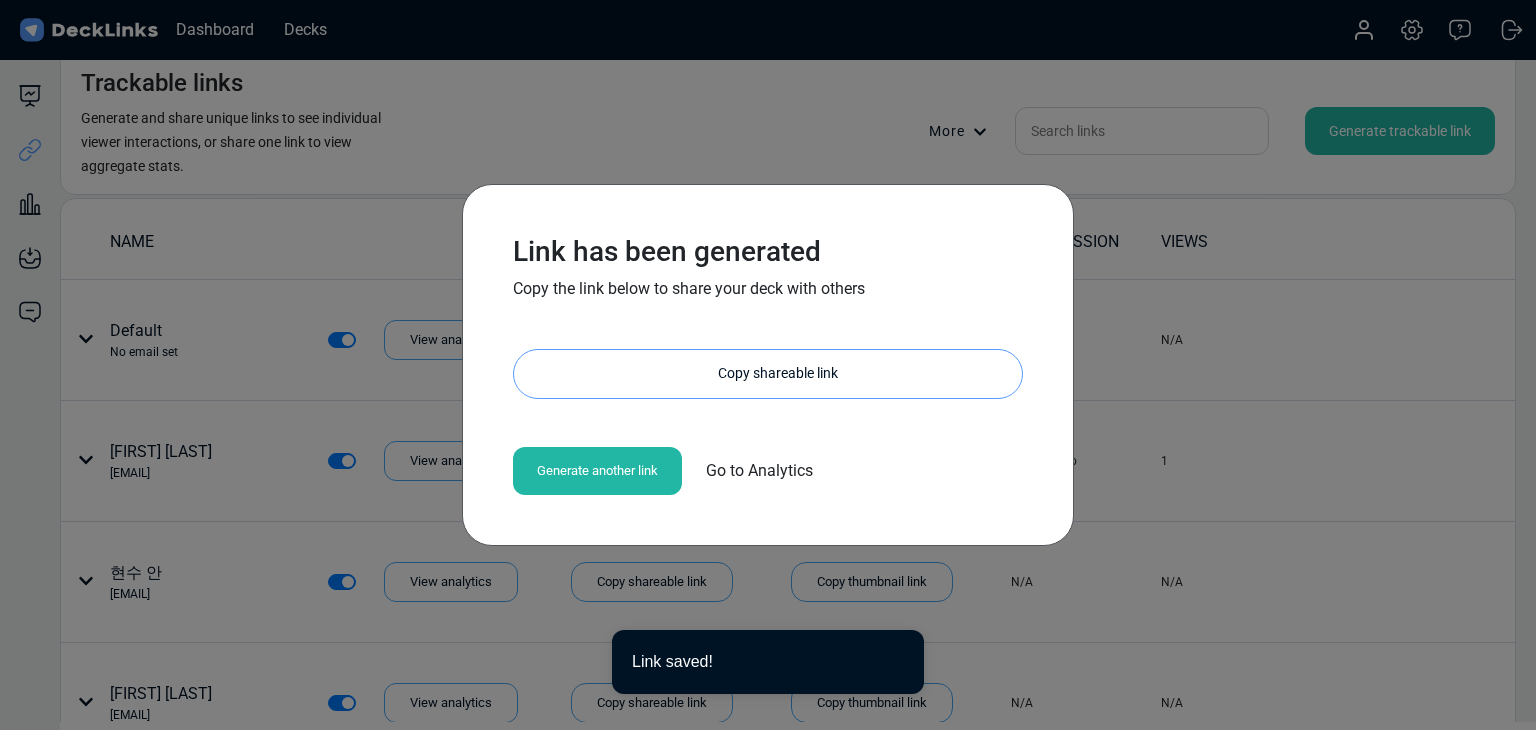 click on "Copy shareable link" at bounding box center [778, 374] 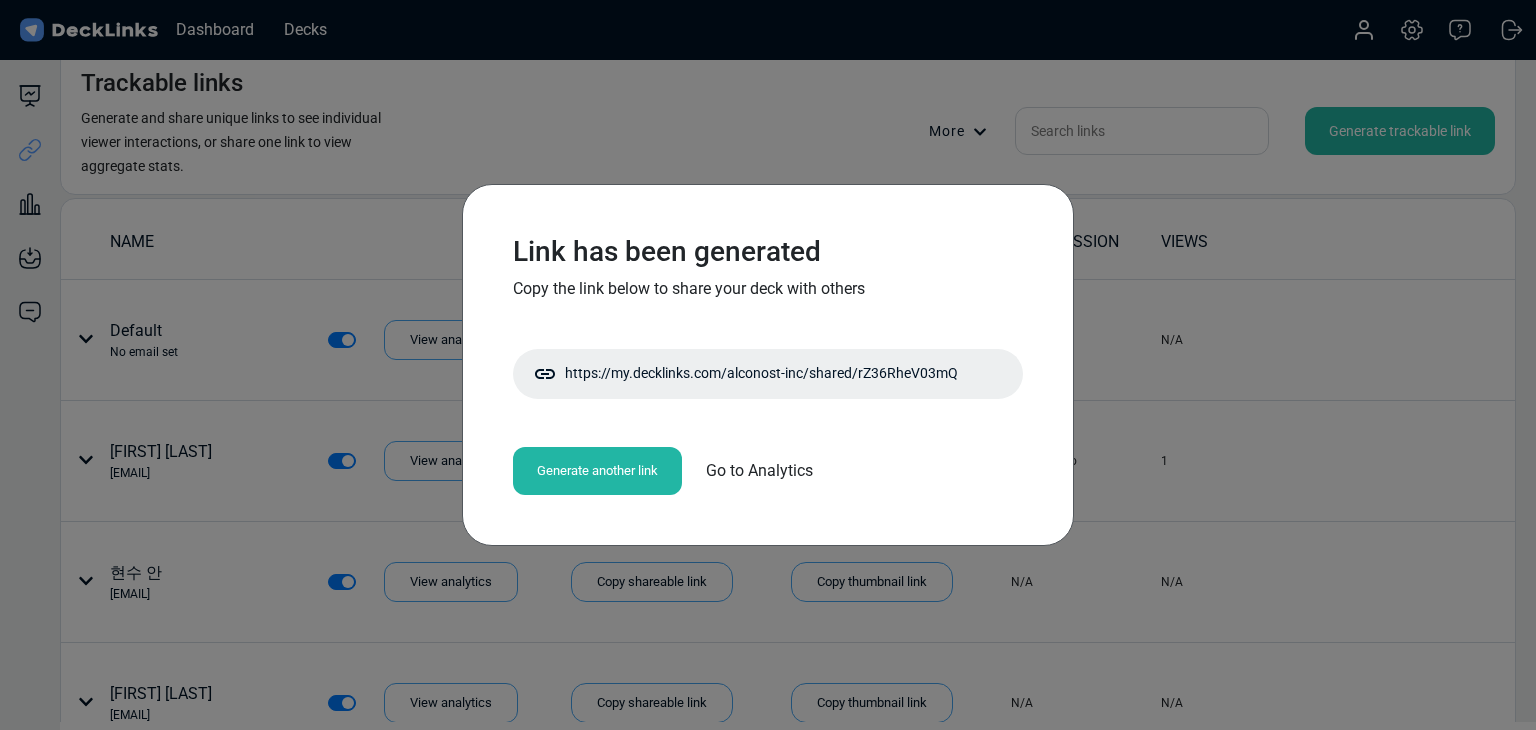 drag, startPoint x: 267, startPoint y: 391, endPoint x: 365, endPoint y: 122, distance: 286.2953 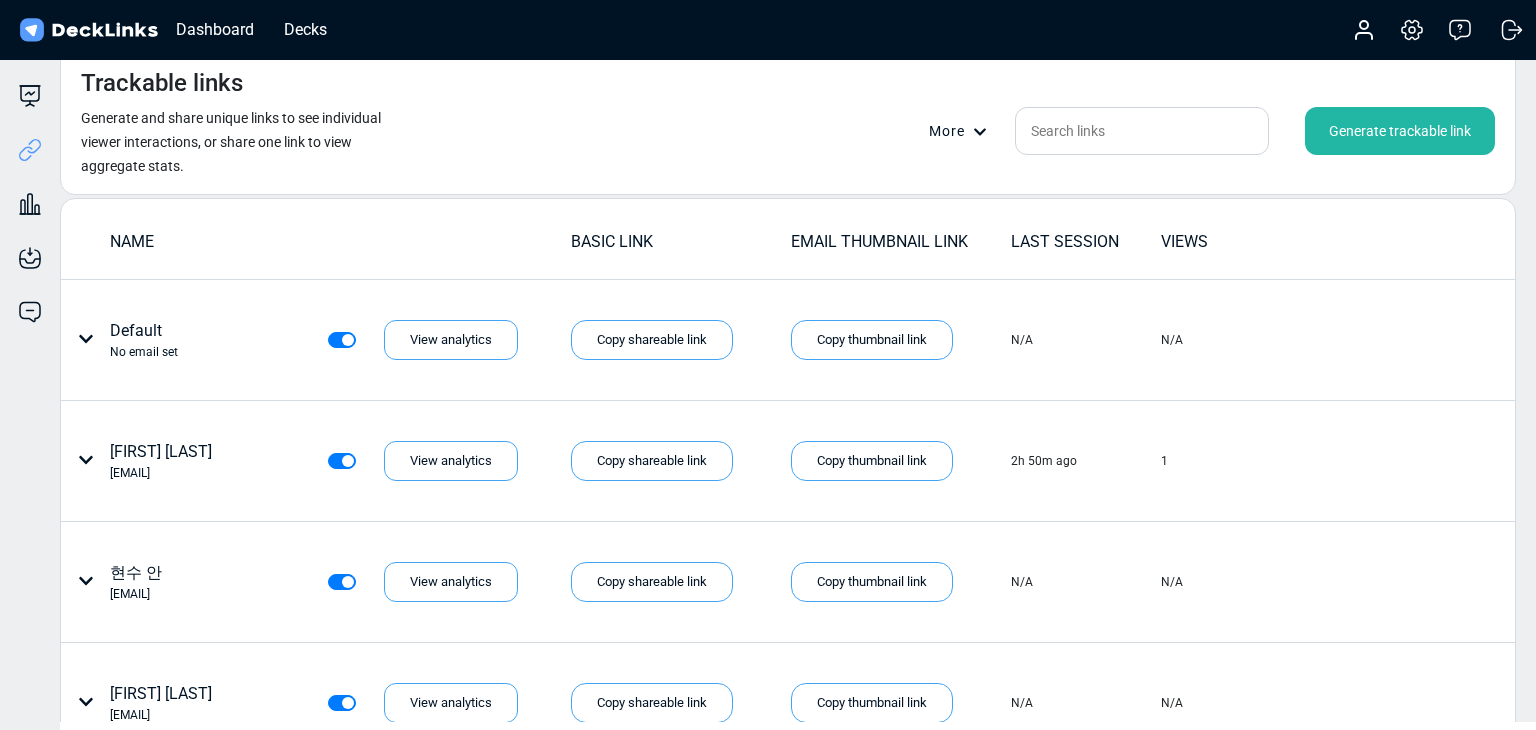 click on "Trackable links Generate and share unique links to see individual viewer interactions, or share one link to view aggregate stats. More Generate trackable link" at bounding box center [788, 121] 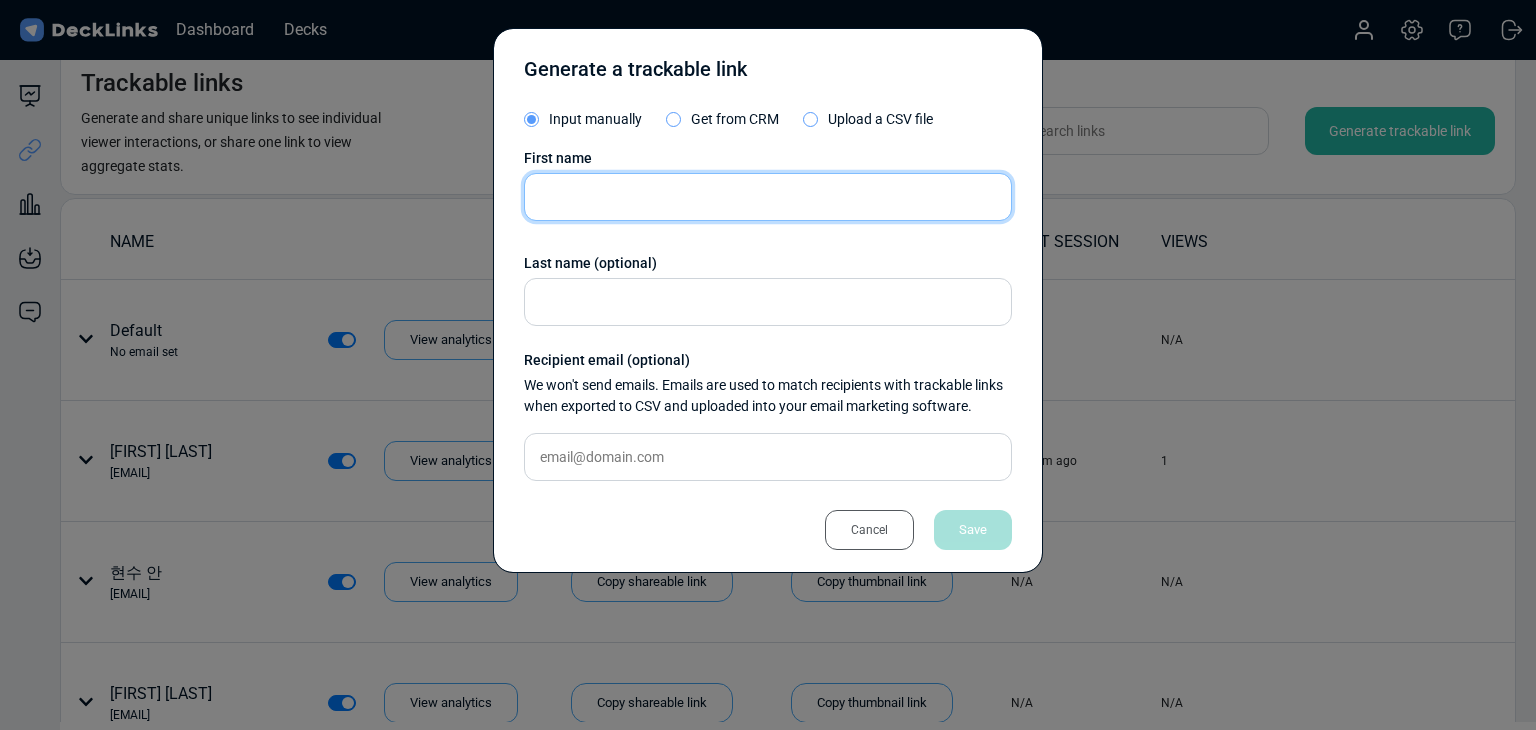 click at bounding box center (768, 197) 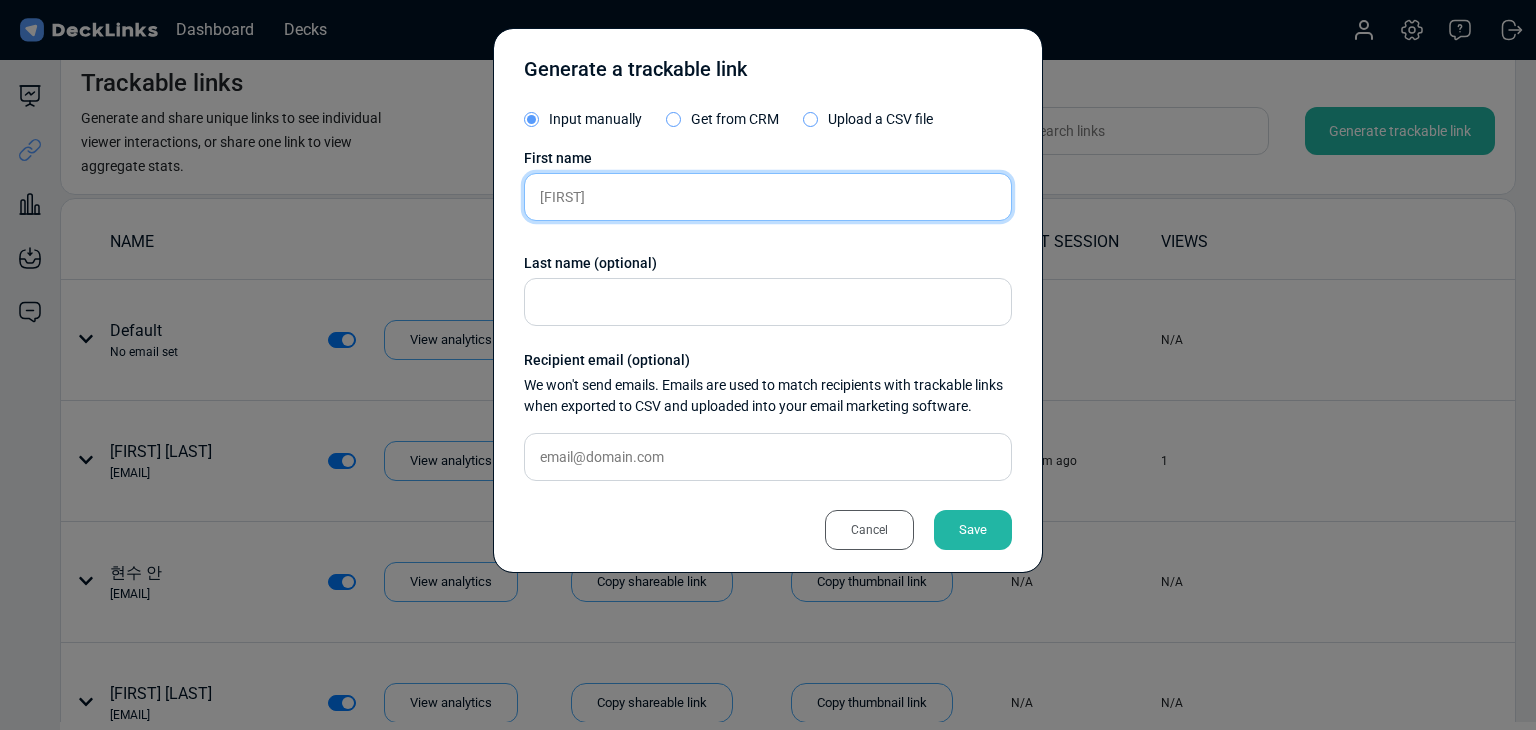 type on "[FIRST]" 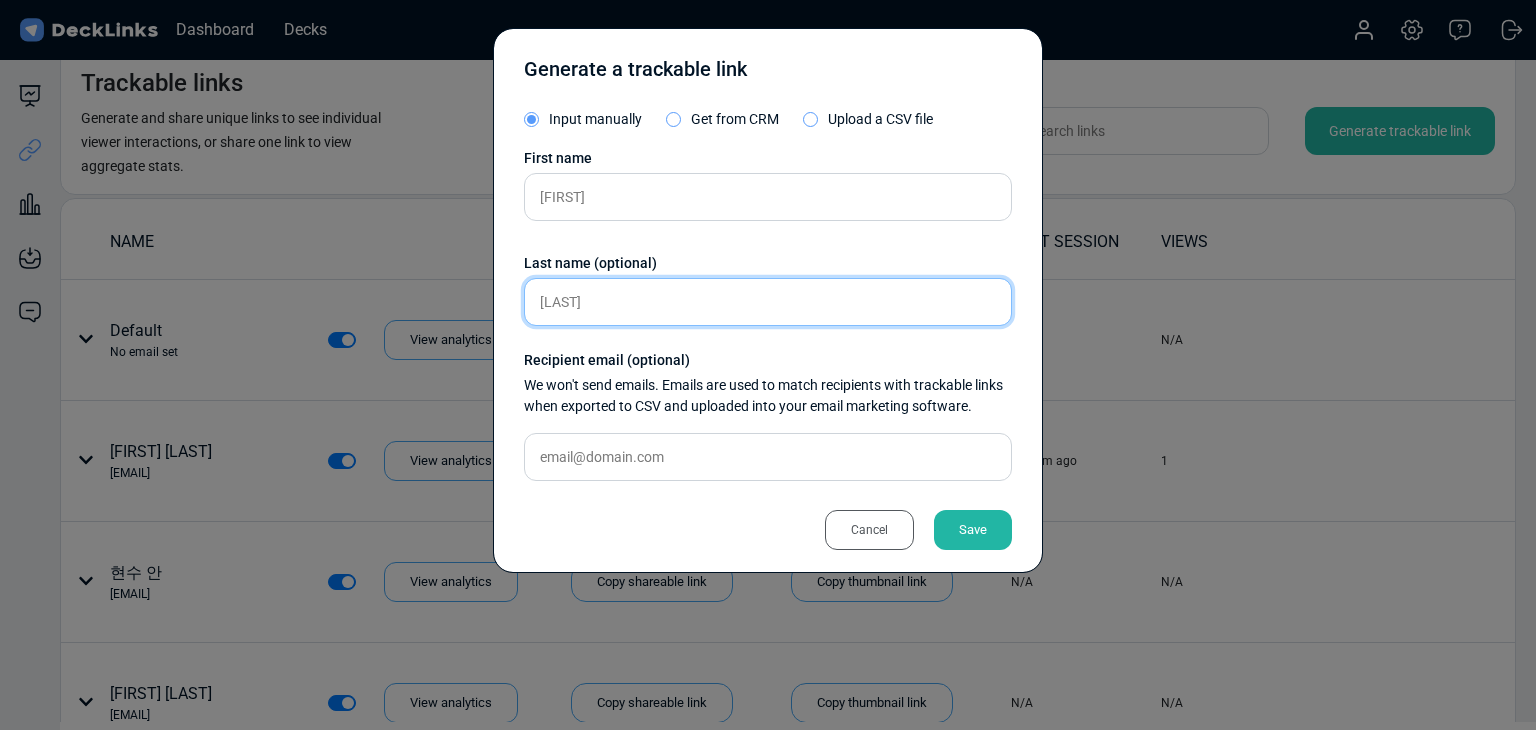 type on "[LAST]" 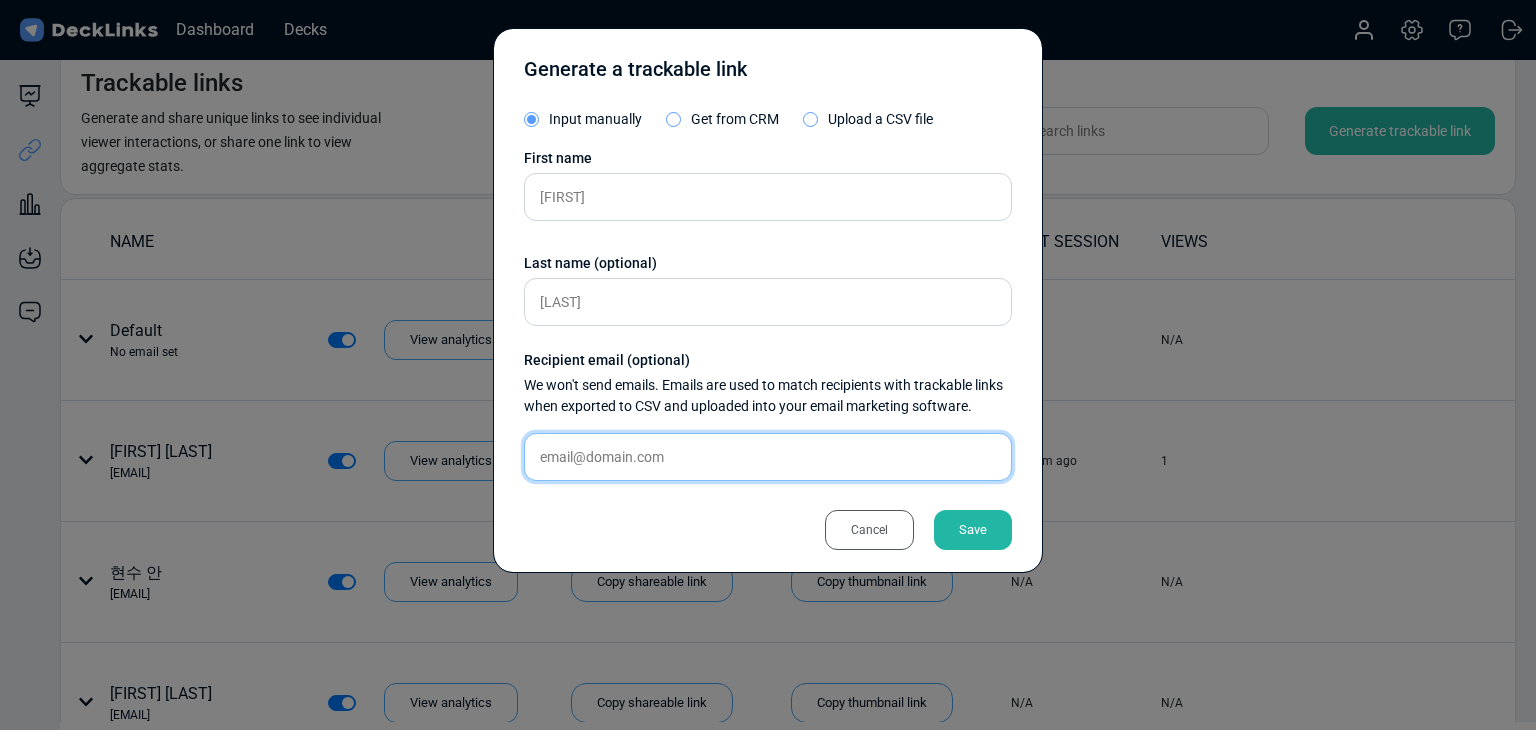 click at bounding box center (768, 197) 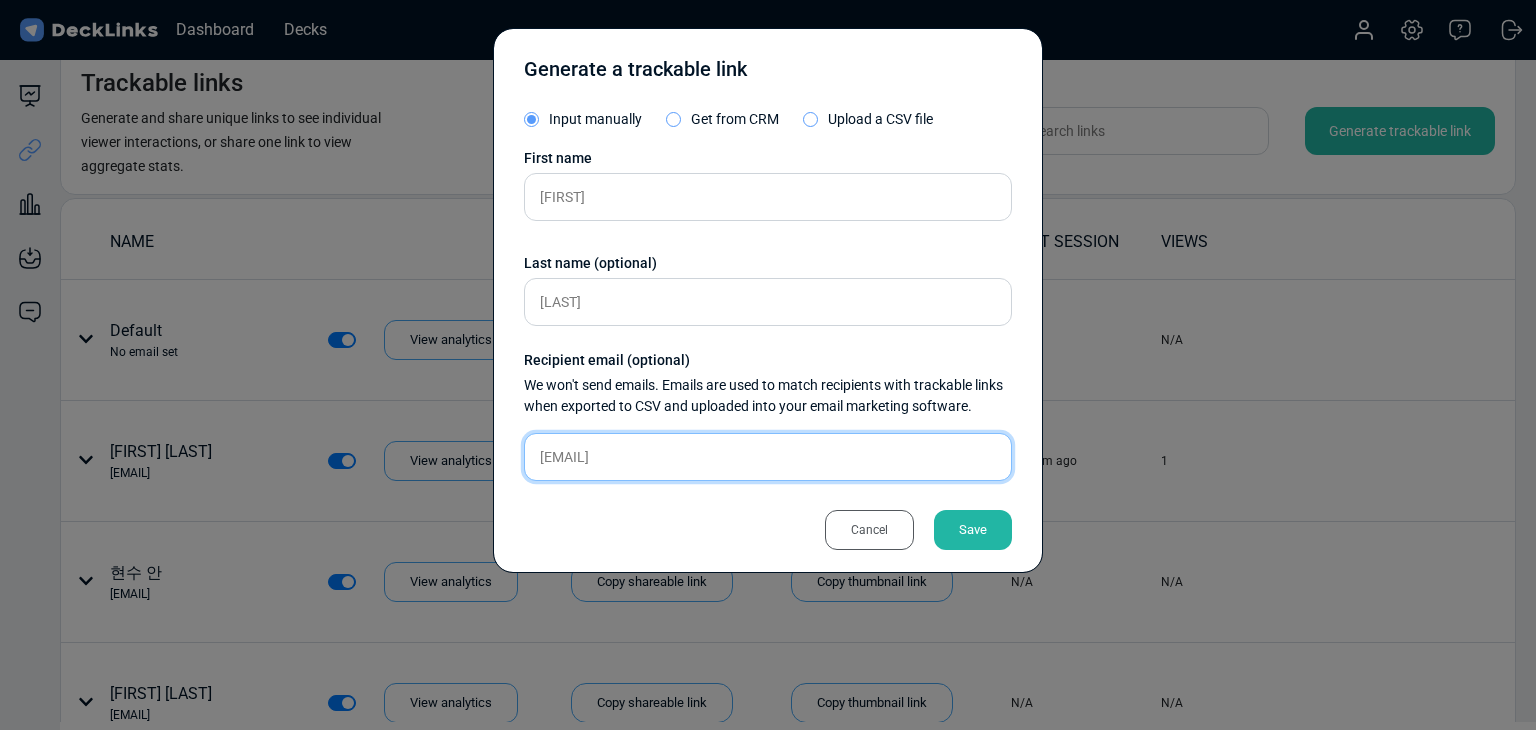 type on "[EMAIL]" 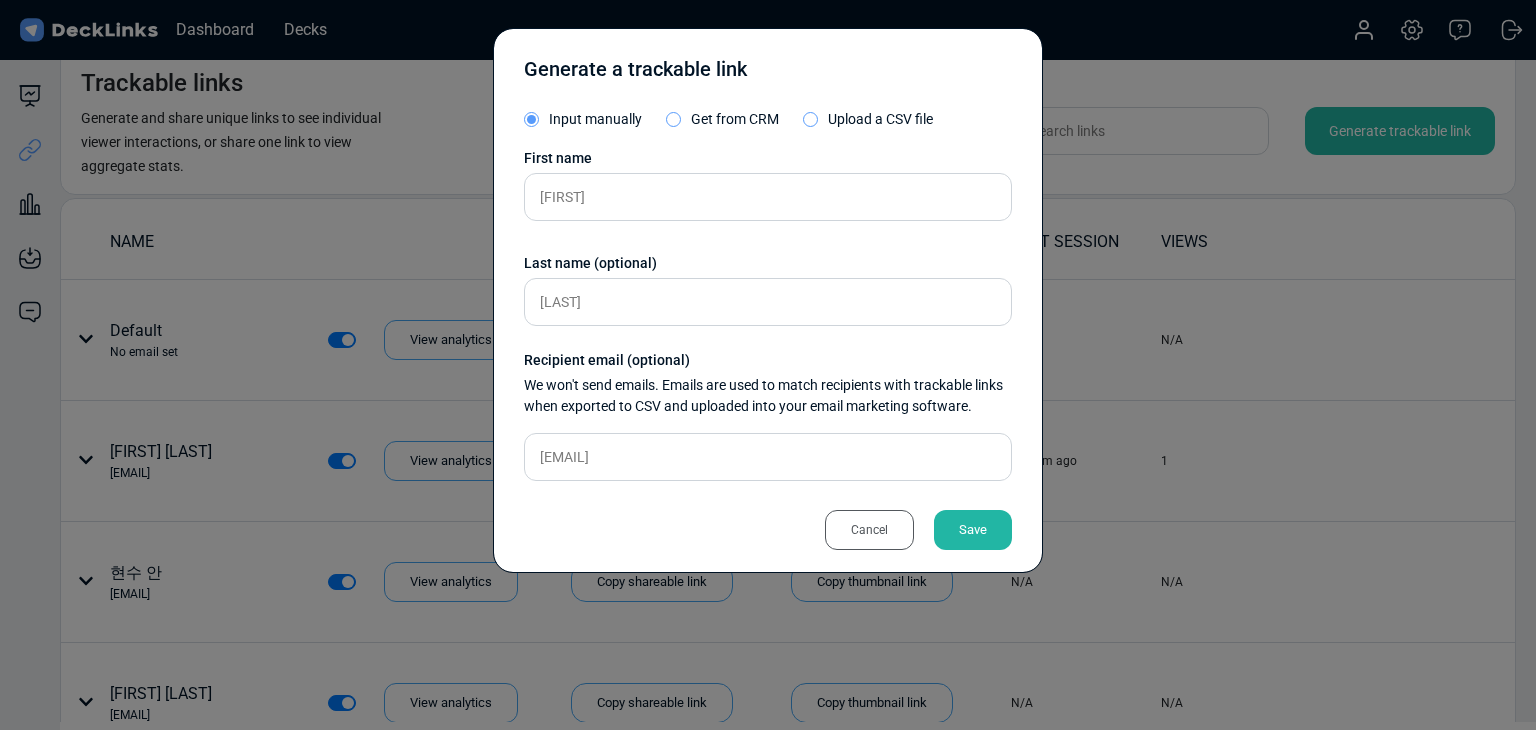 click on "Save" at bounding box center [973, 530] 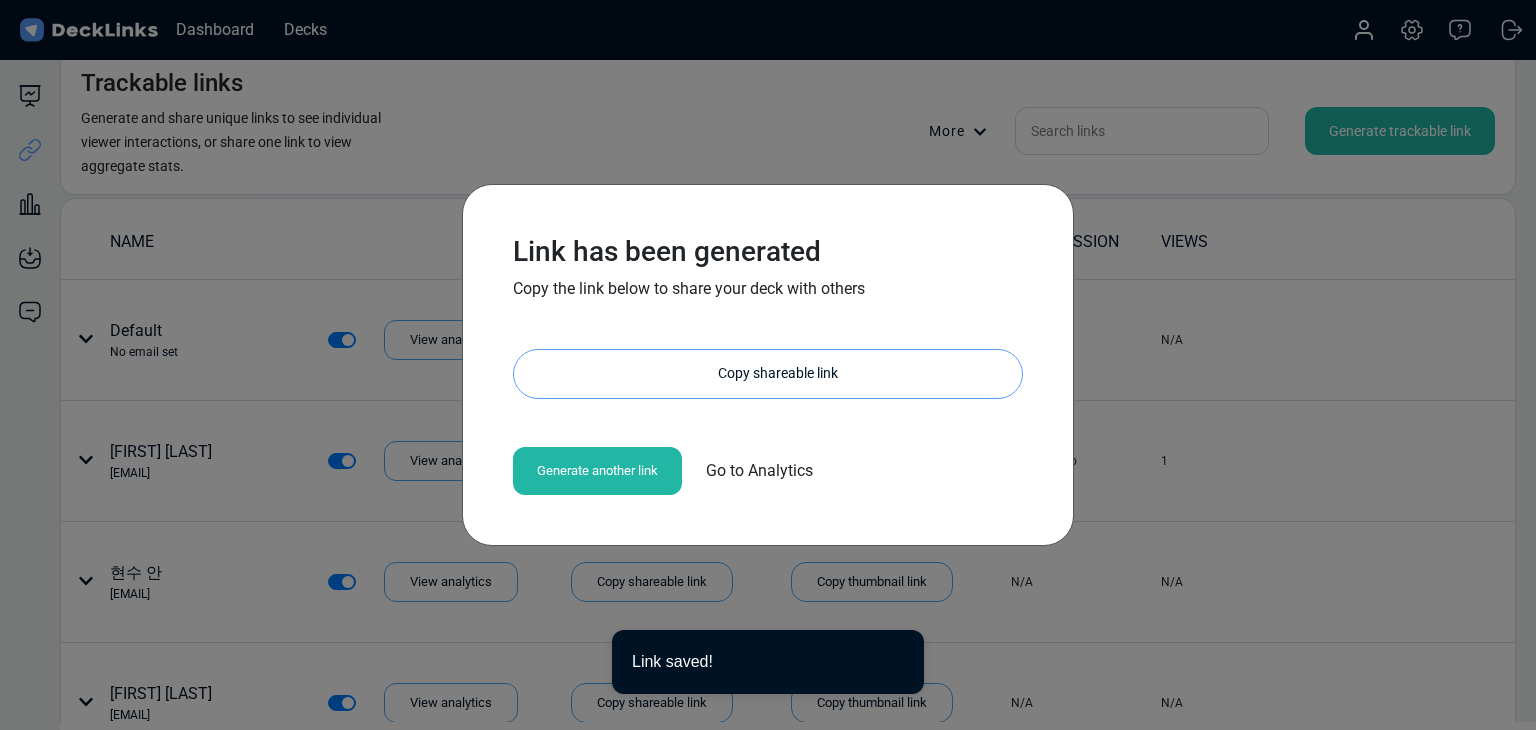 click on "Copy shareable link" at bounding box center (778, 374) 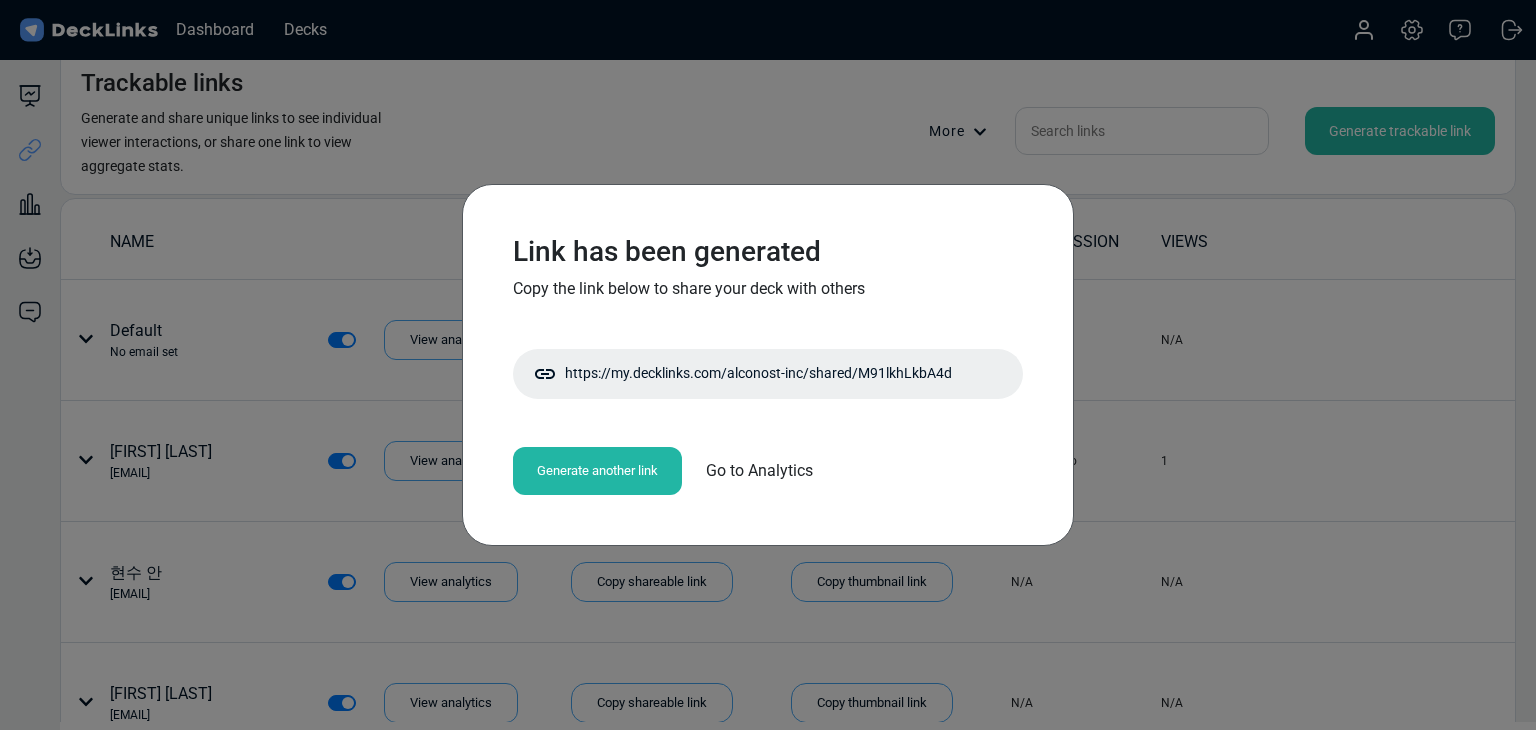 click on "Link has been generated Copy the link below to share your deck with others   https://my.decklinks.com/alconost-inc/shared/M91lkhLkbA4d Copy shareable link Generate another link Go to Analytics" at bounding box center (768, 365) 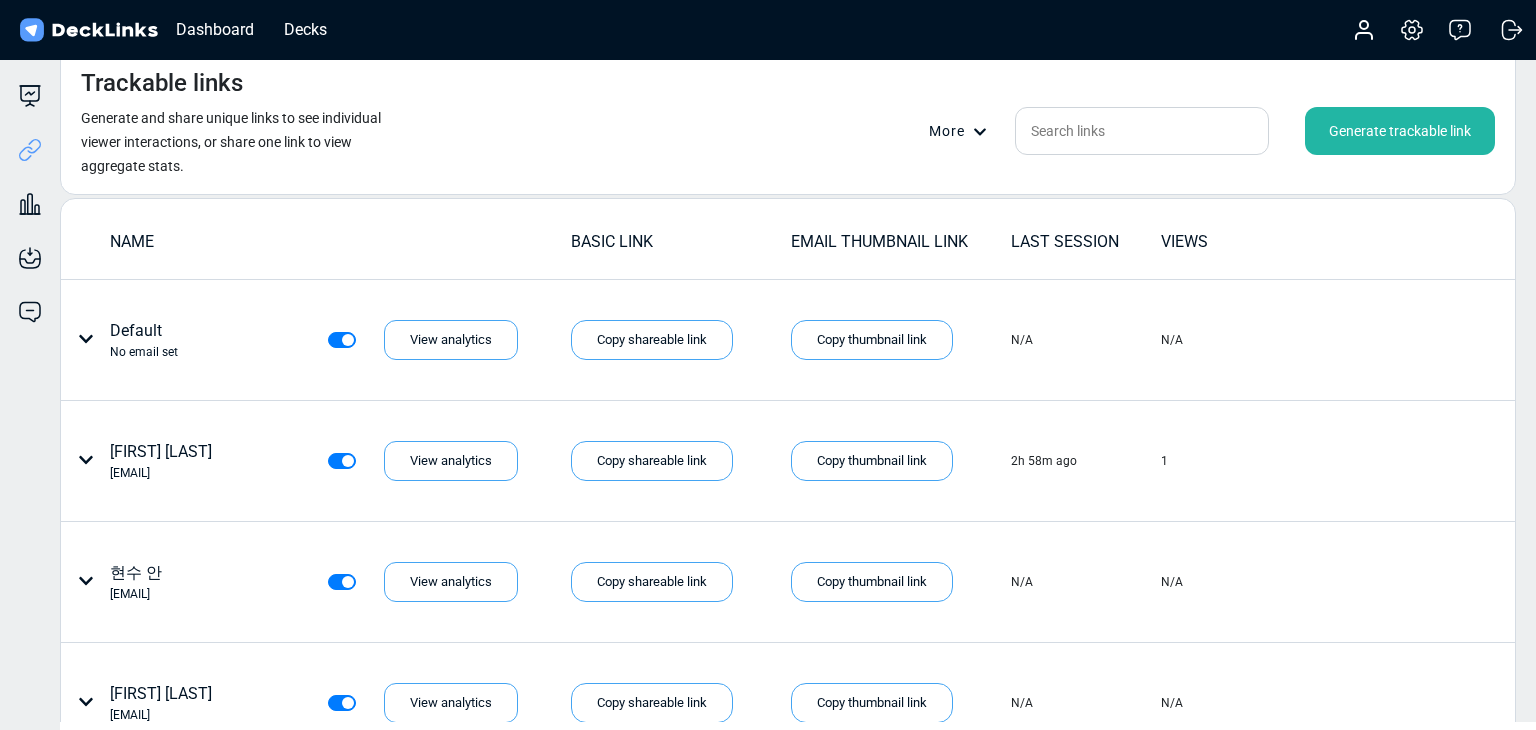 click on "Trackable links Generate and share unique links to see individual viewer interactions, or share one link to view aggregate stats. More Generate trackable link" at bounding box center [788, 121] 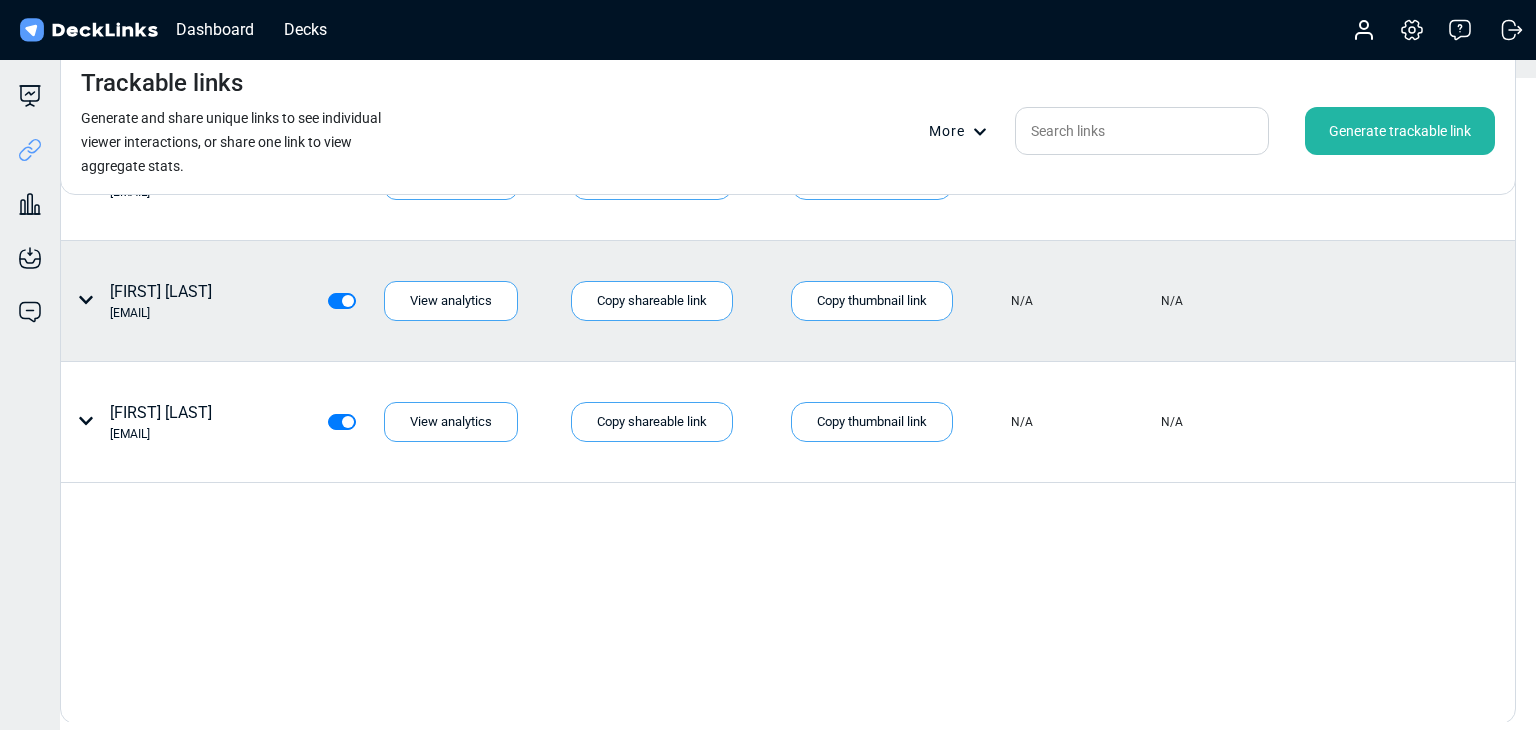 scroll, scrollTop: 0, scrollLeft: 0, axis: both 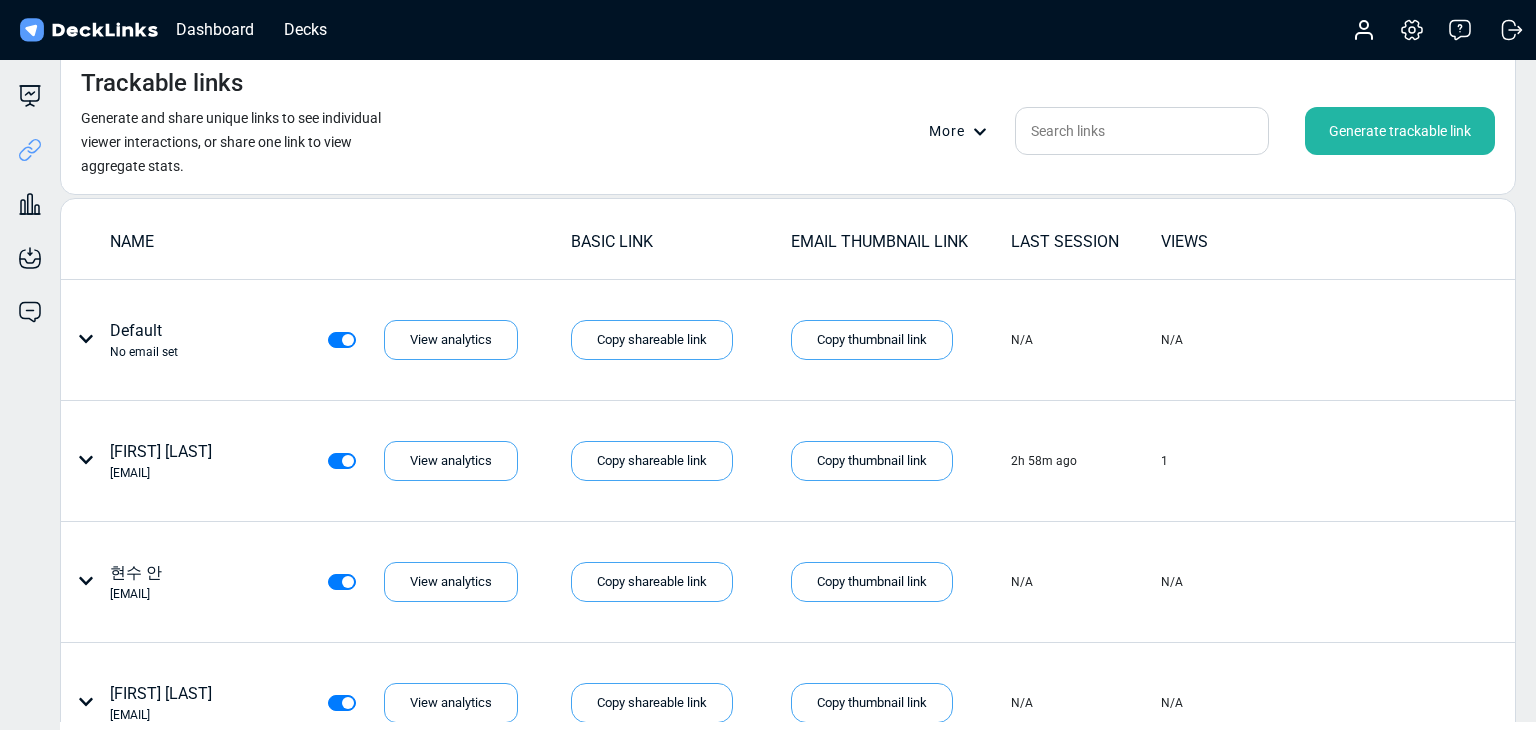 click on "Generate trackable link" at bounding box center (1400, 131) 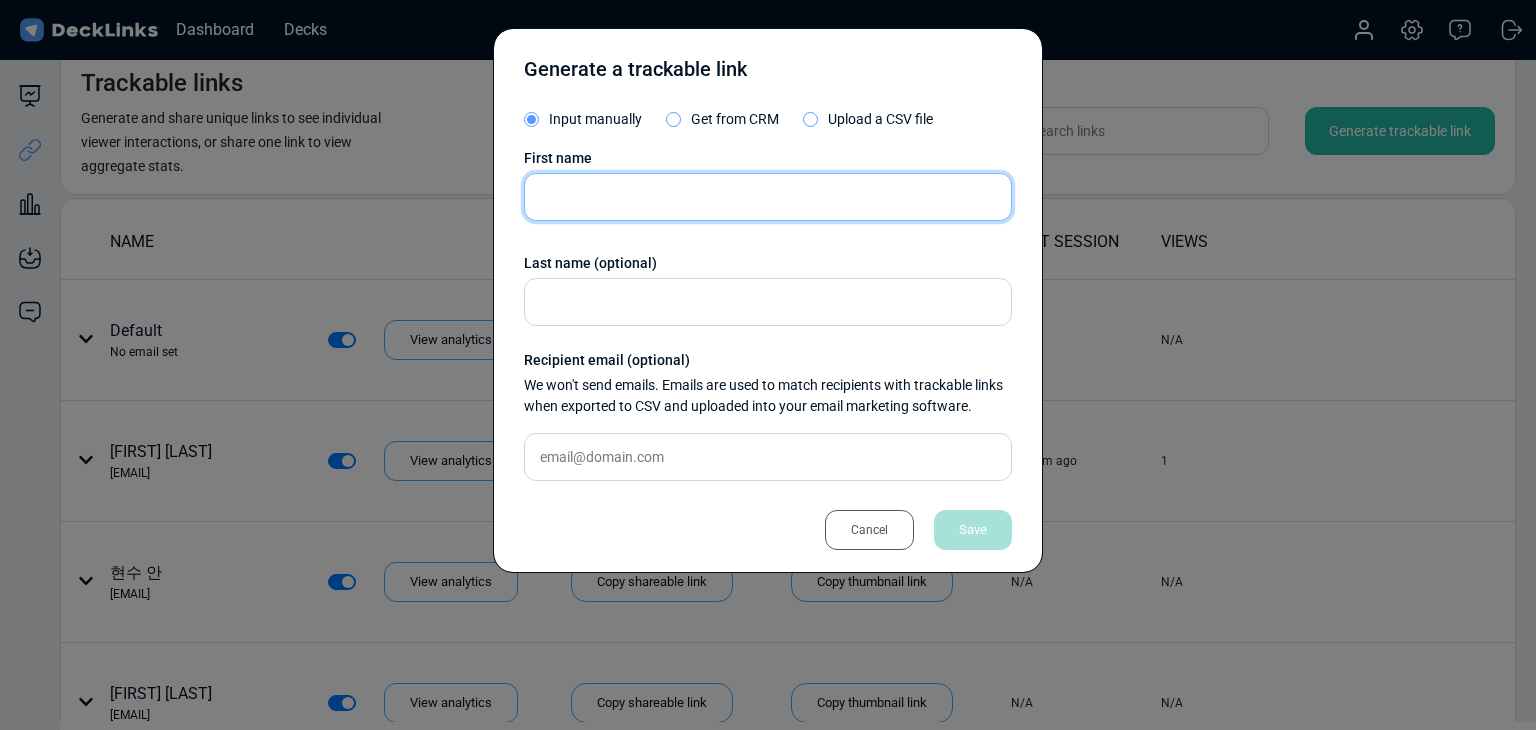 click at bounding box center (768, 197) 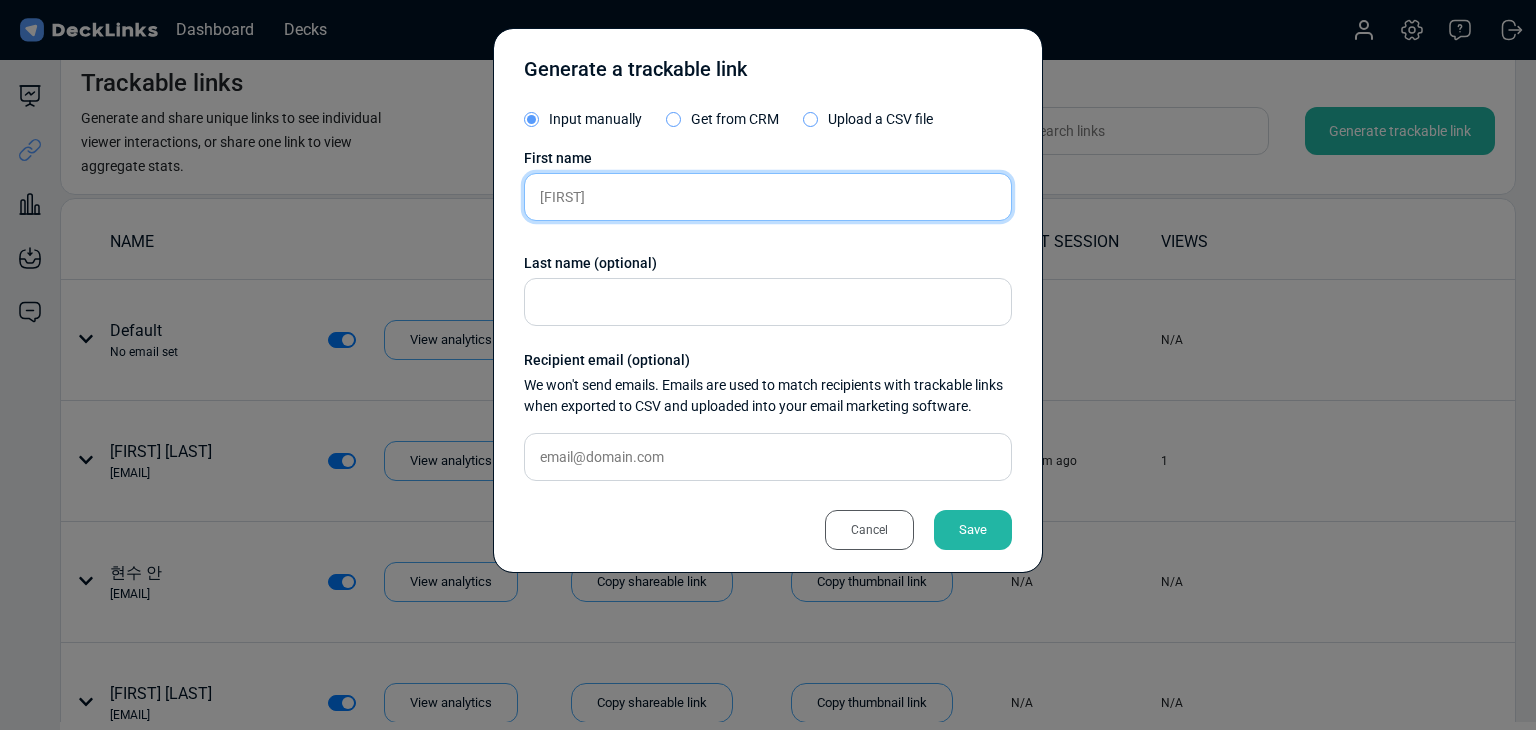 type on "[FIRST]" 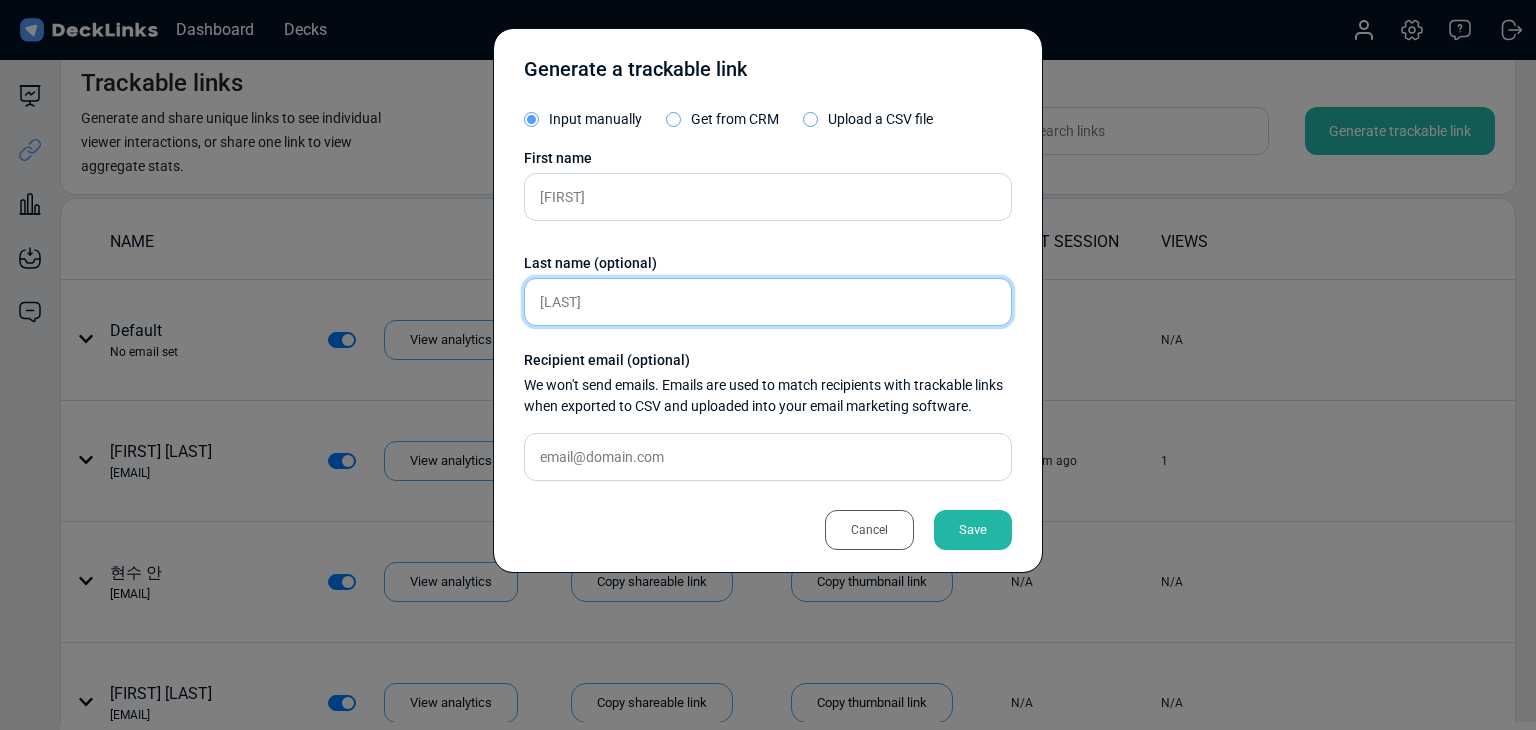 type on "[LAST]" 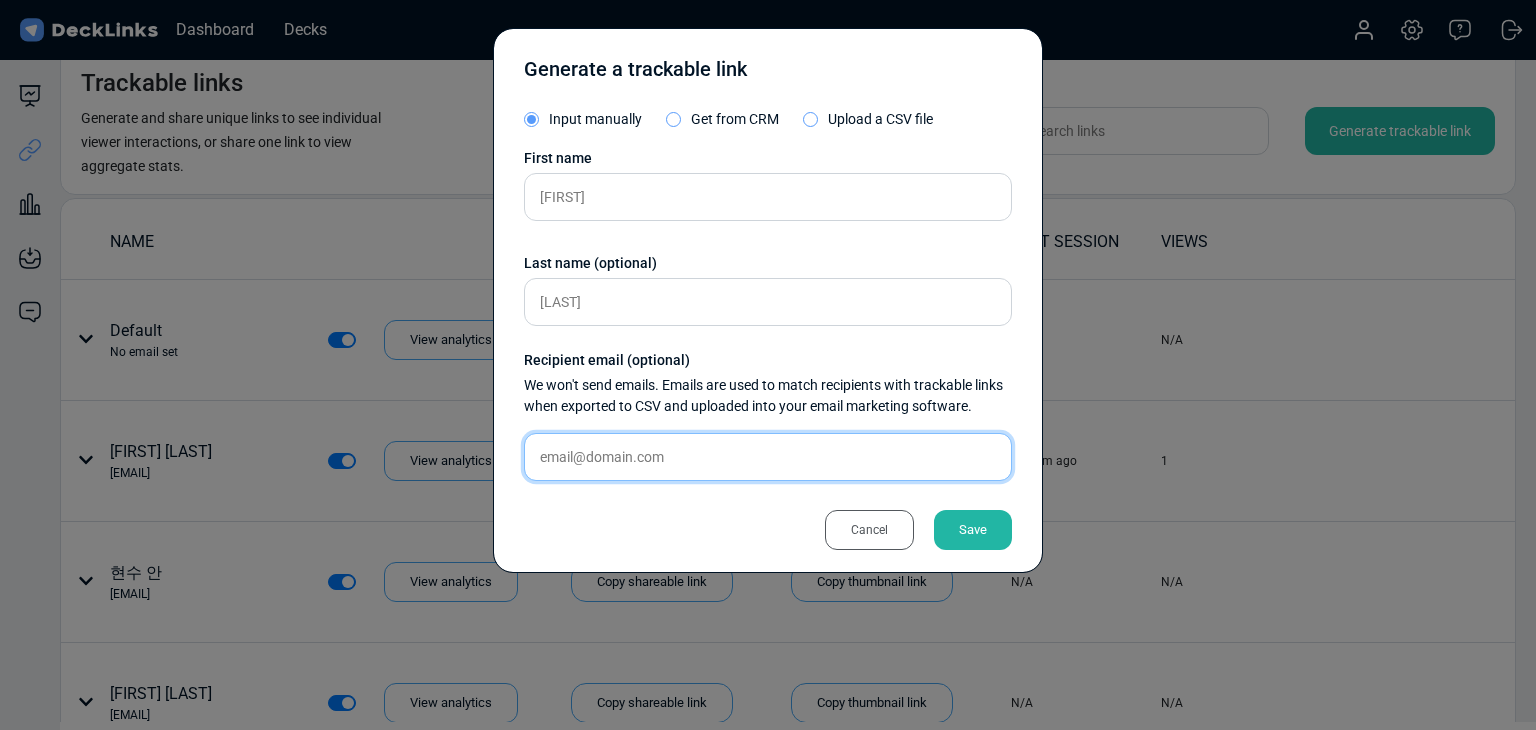 drag, startPoint x: 667, startPoint y: 469, endPoint x: 784, endPoint y: 474, distance: 117.10679 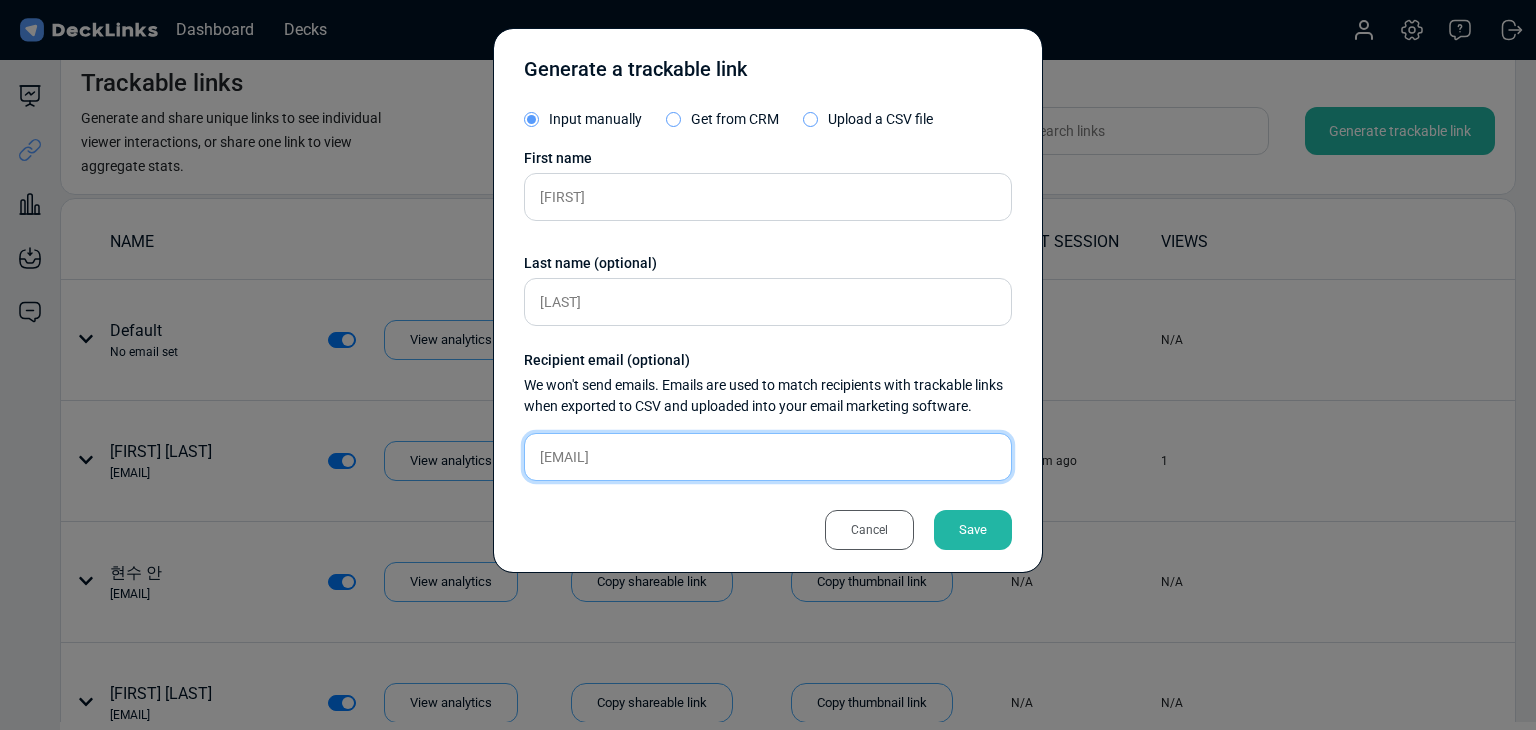 type on "[EMAIL]" 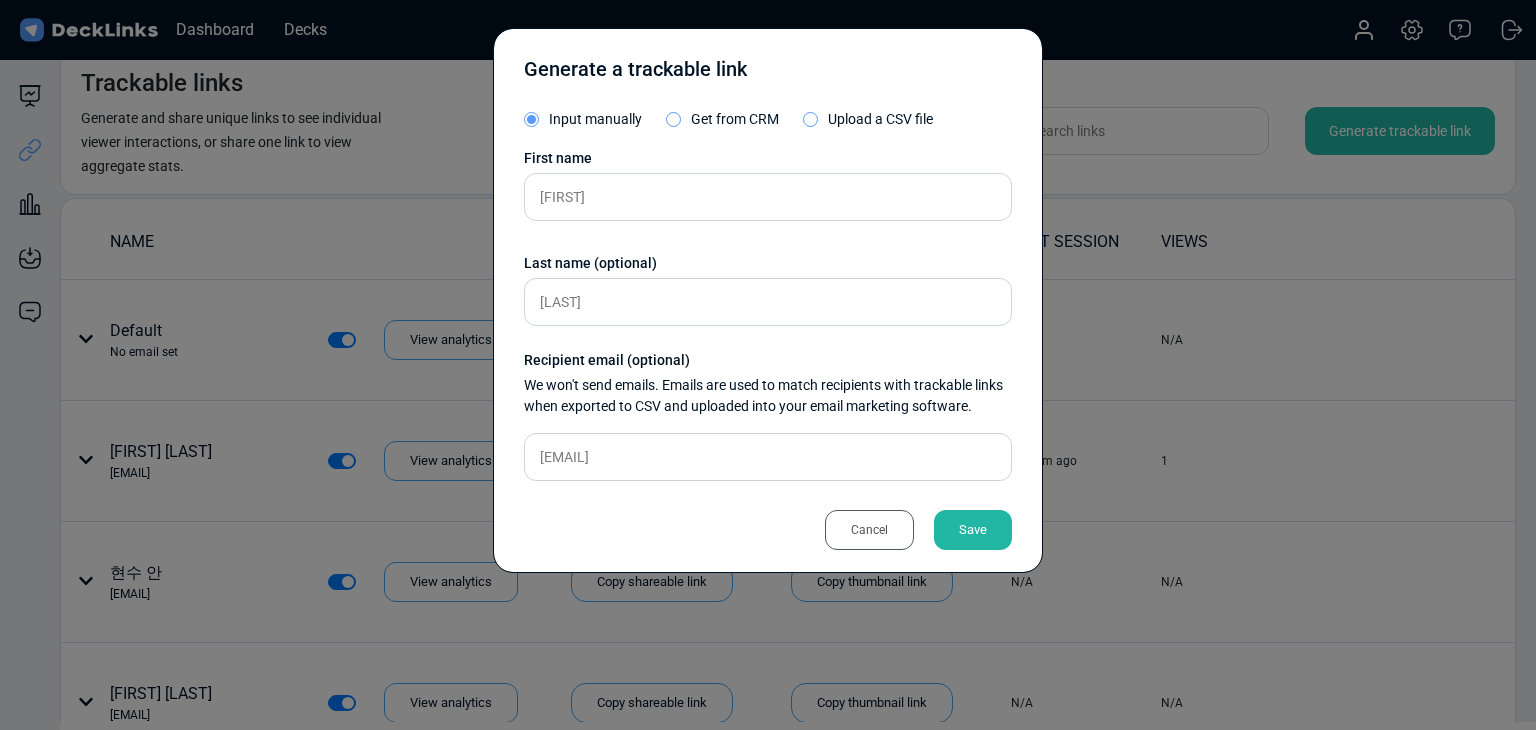 click on "Save" at bounding box center (973, 530) 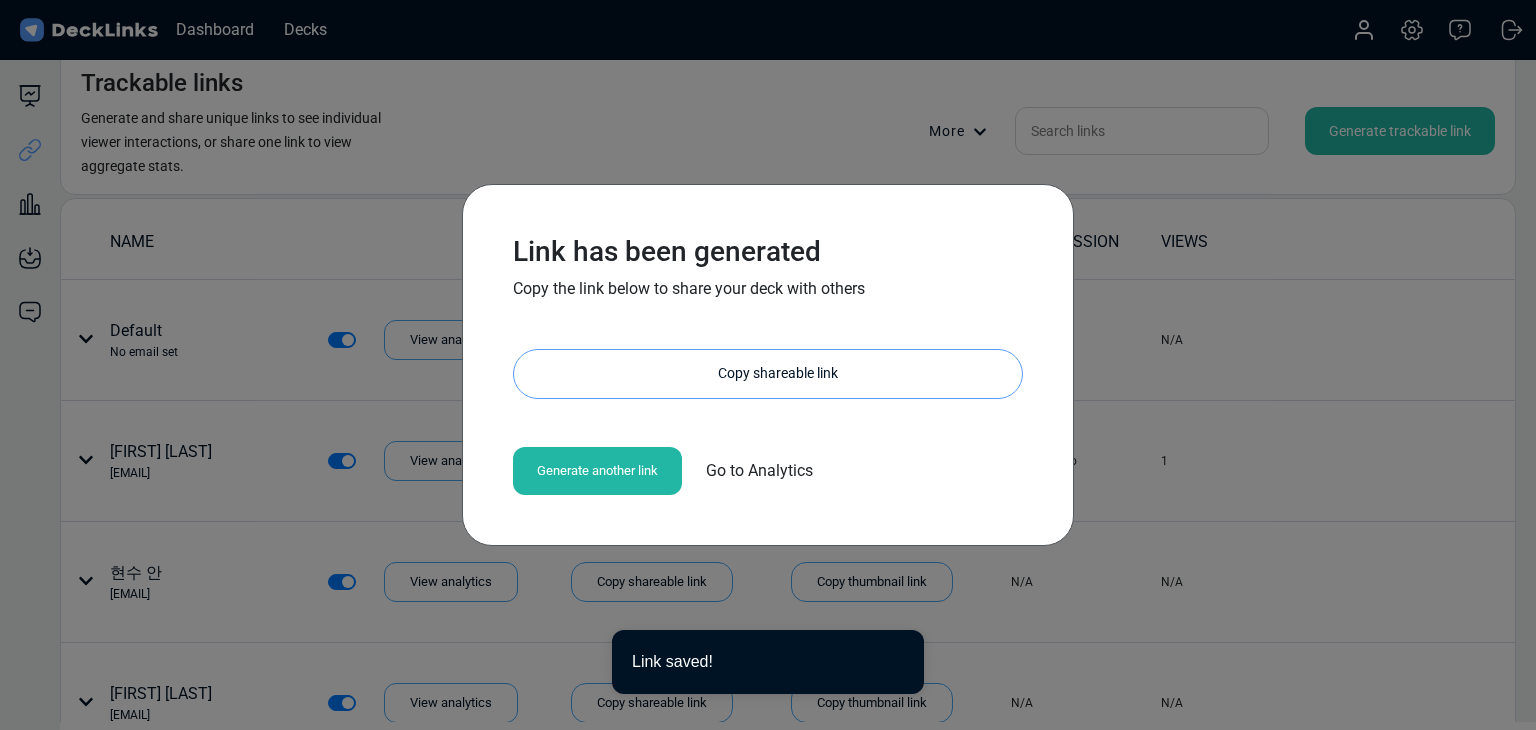 click on "Copy shareable link" at bounding box center [778, 374] 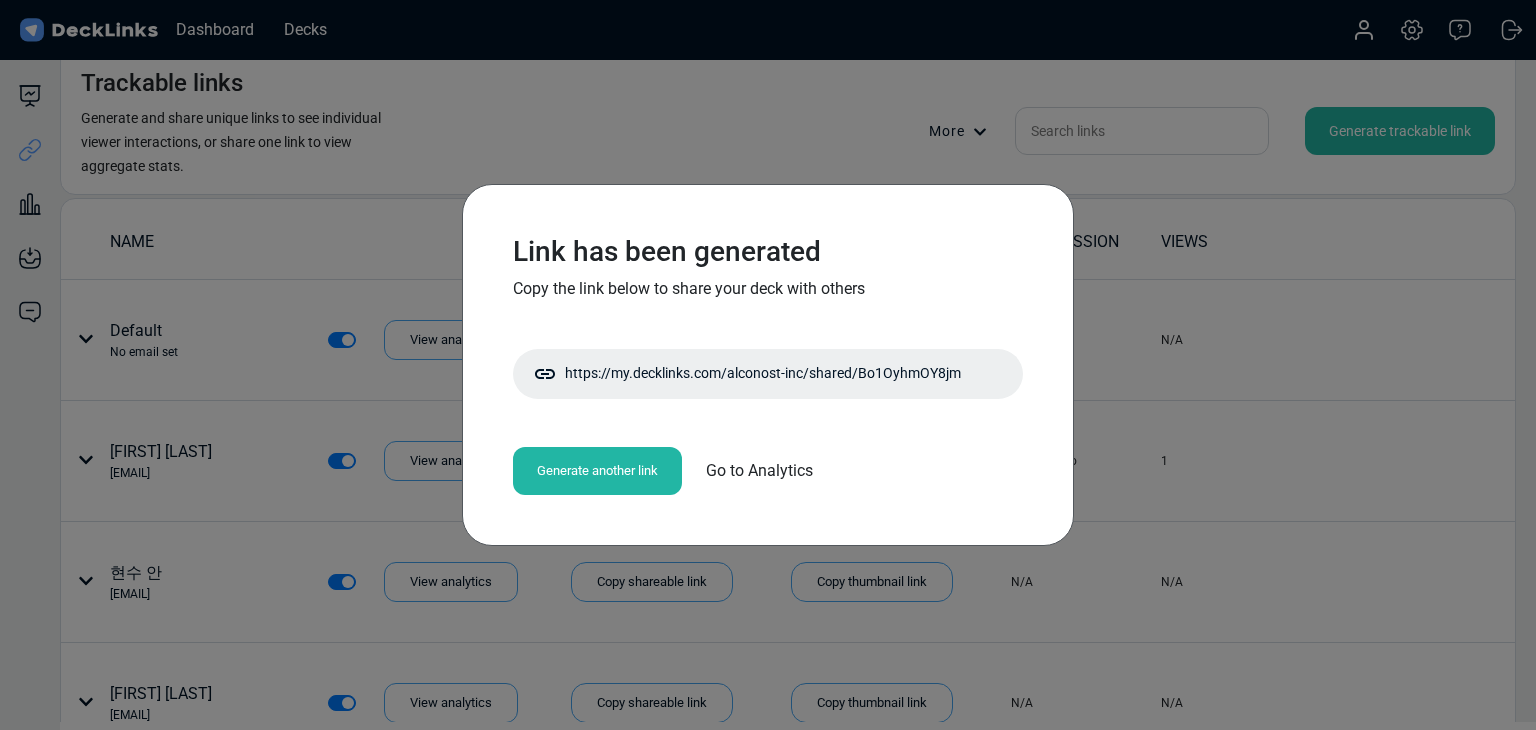 click on "Link has been generated Copy the link below to share your deck with others   https://my.decklinks.com/alconost-inc/shared/Bo1OyhmOY8jm Copy shareable link Generate another link Go to Analytics" at bounding box center (768, 365) 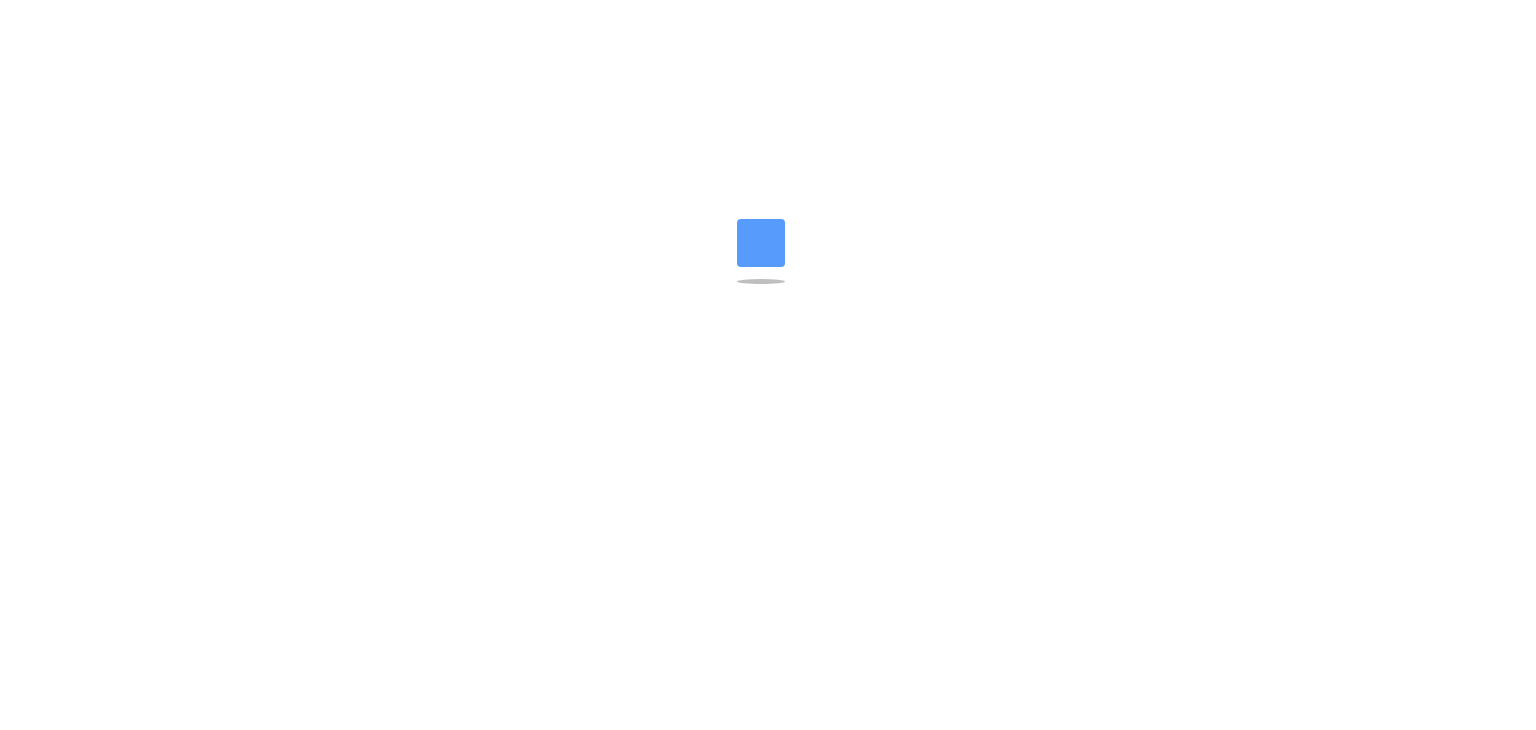 scroll, scrollTop: 0, scrollLeft: 0, axis: both 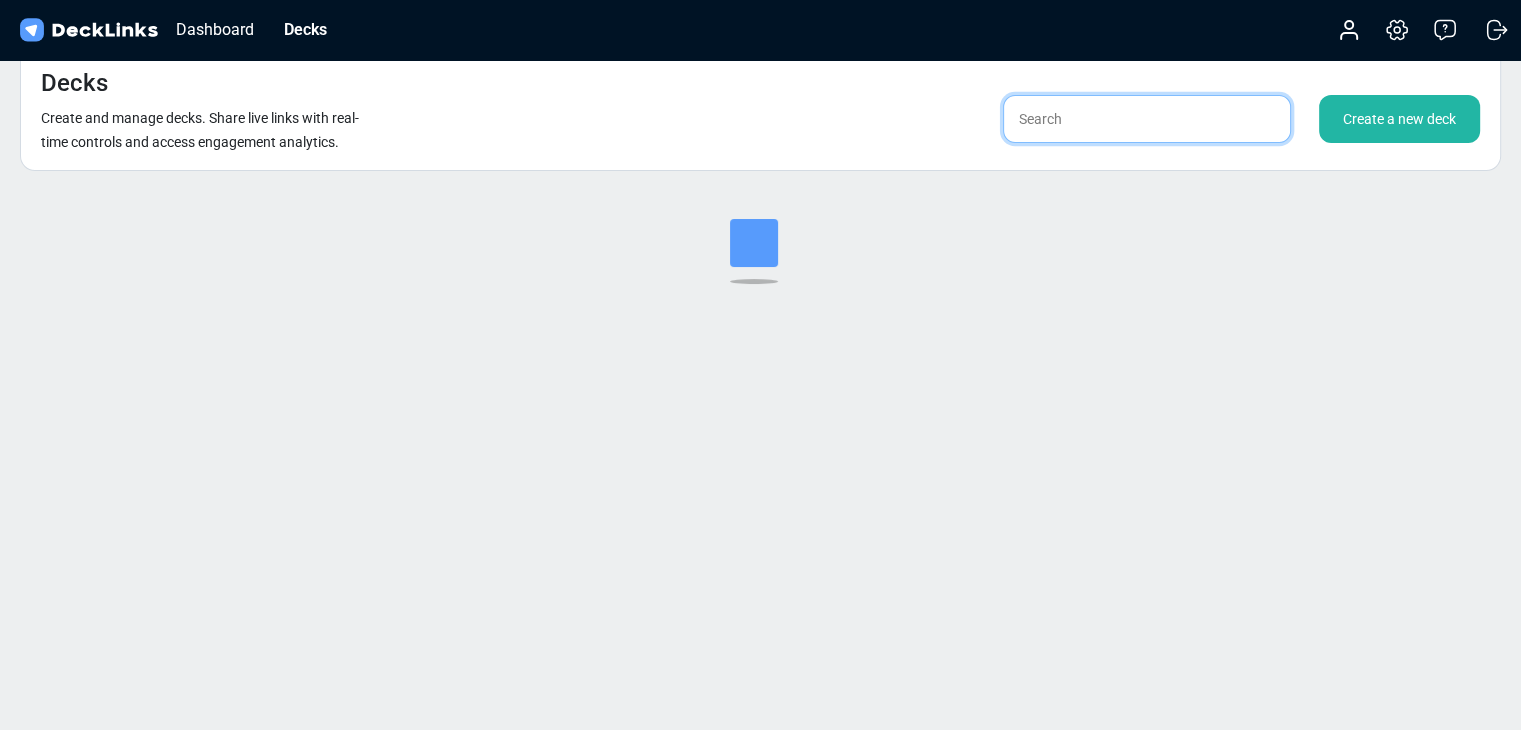 click at bounding box center [1147, 119] 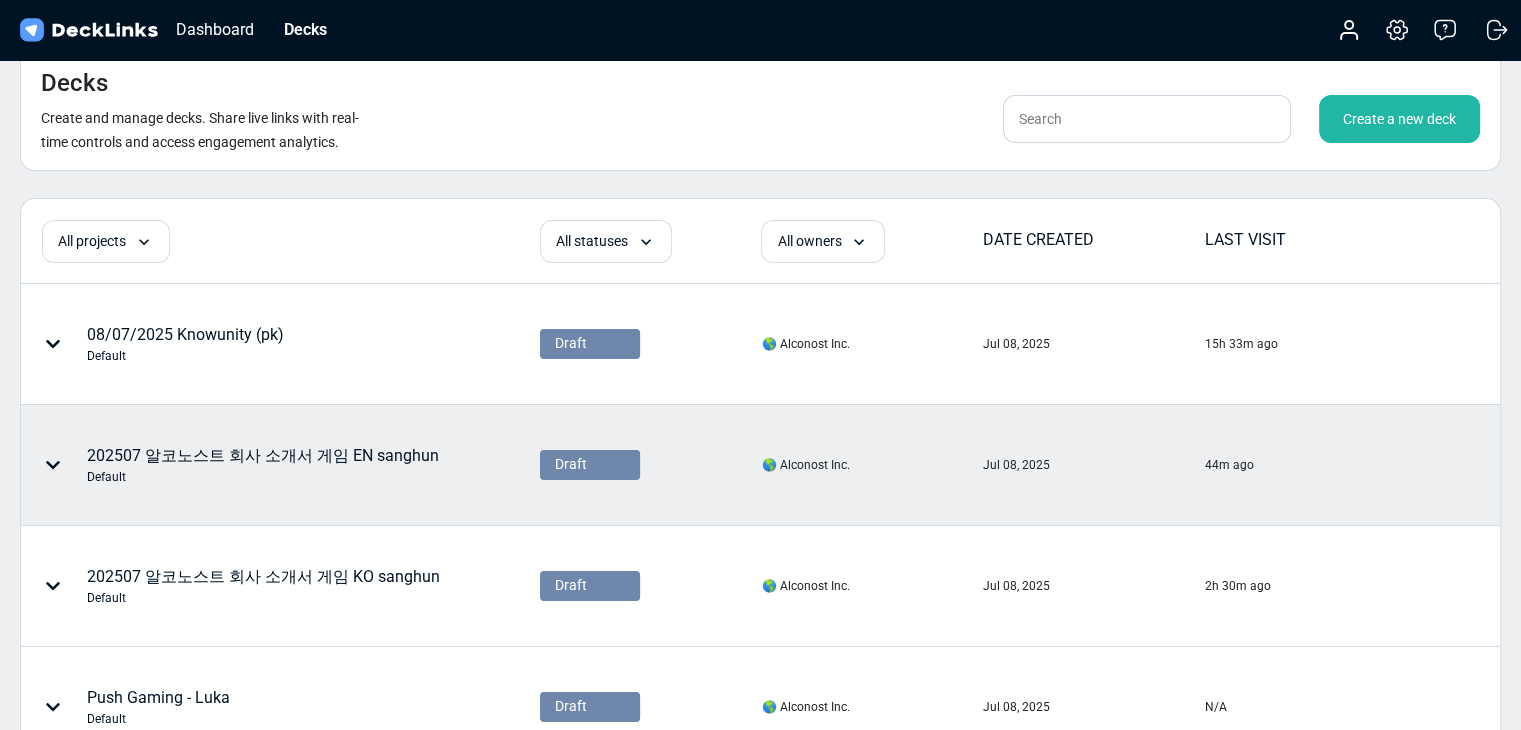 click on "202507 알코노스트 회사 소개서 게임 EN sanghun Default" at bounding box center [185, 344] 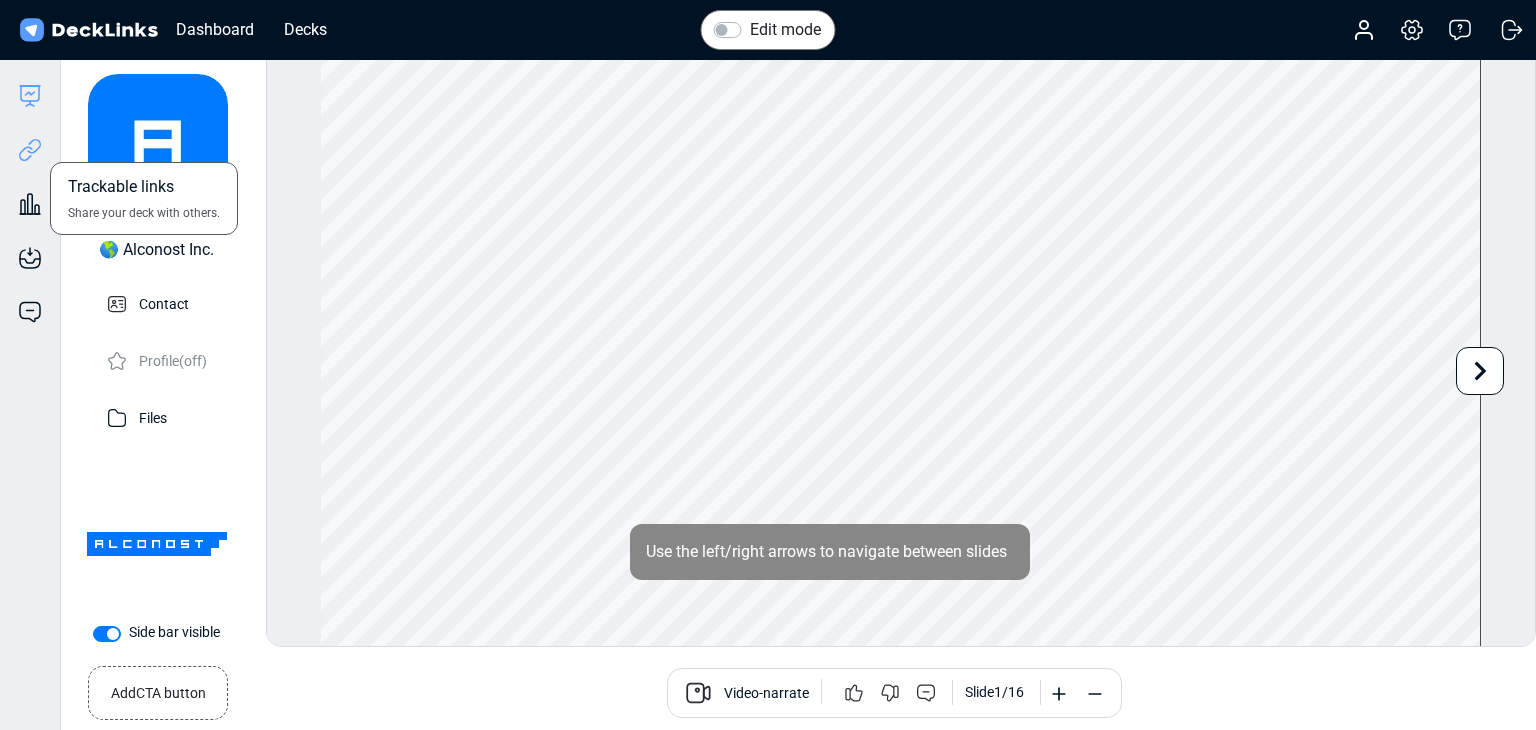 click at bounding box center (30, 150) 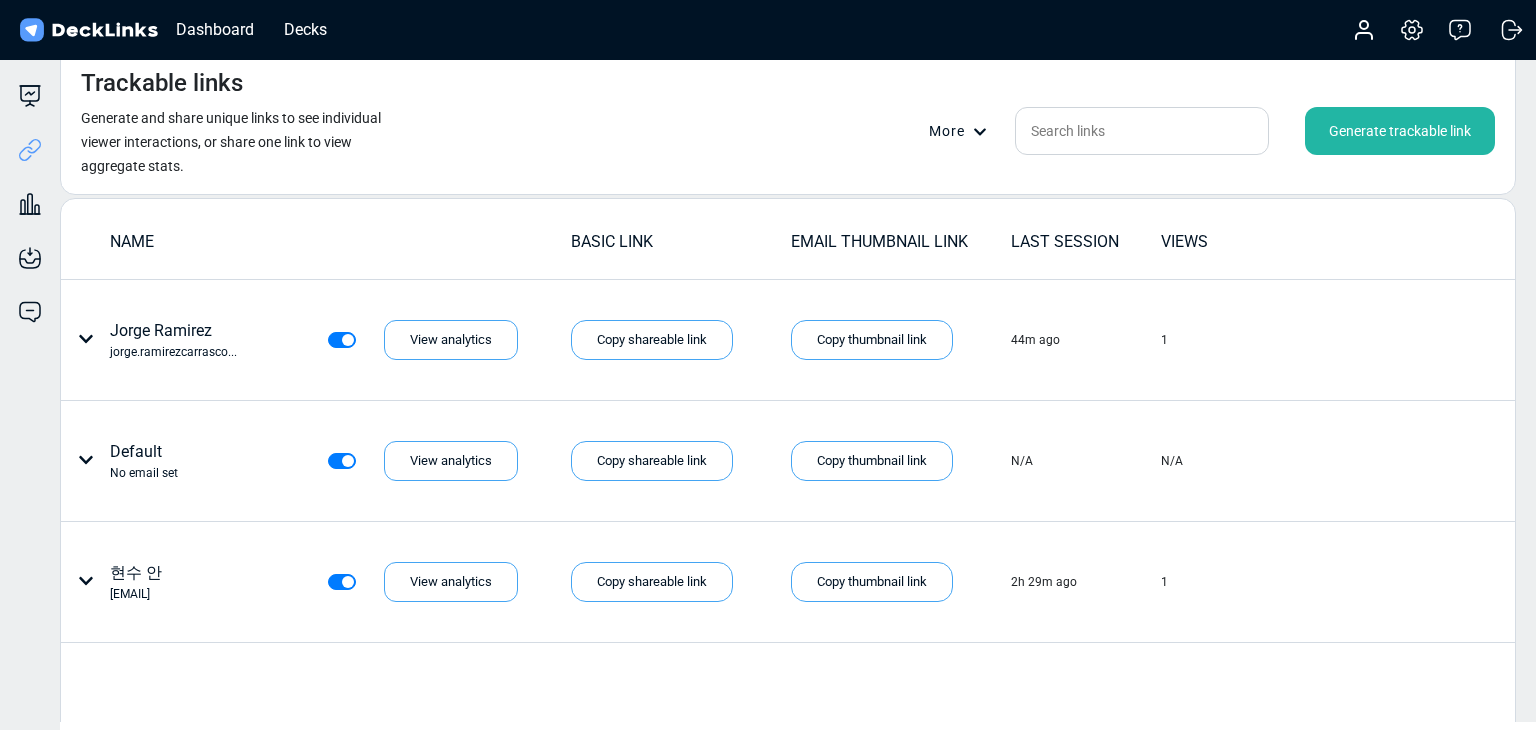 click on "Generate trackable link" at bounding box center [1400, 131] 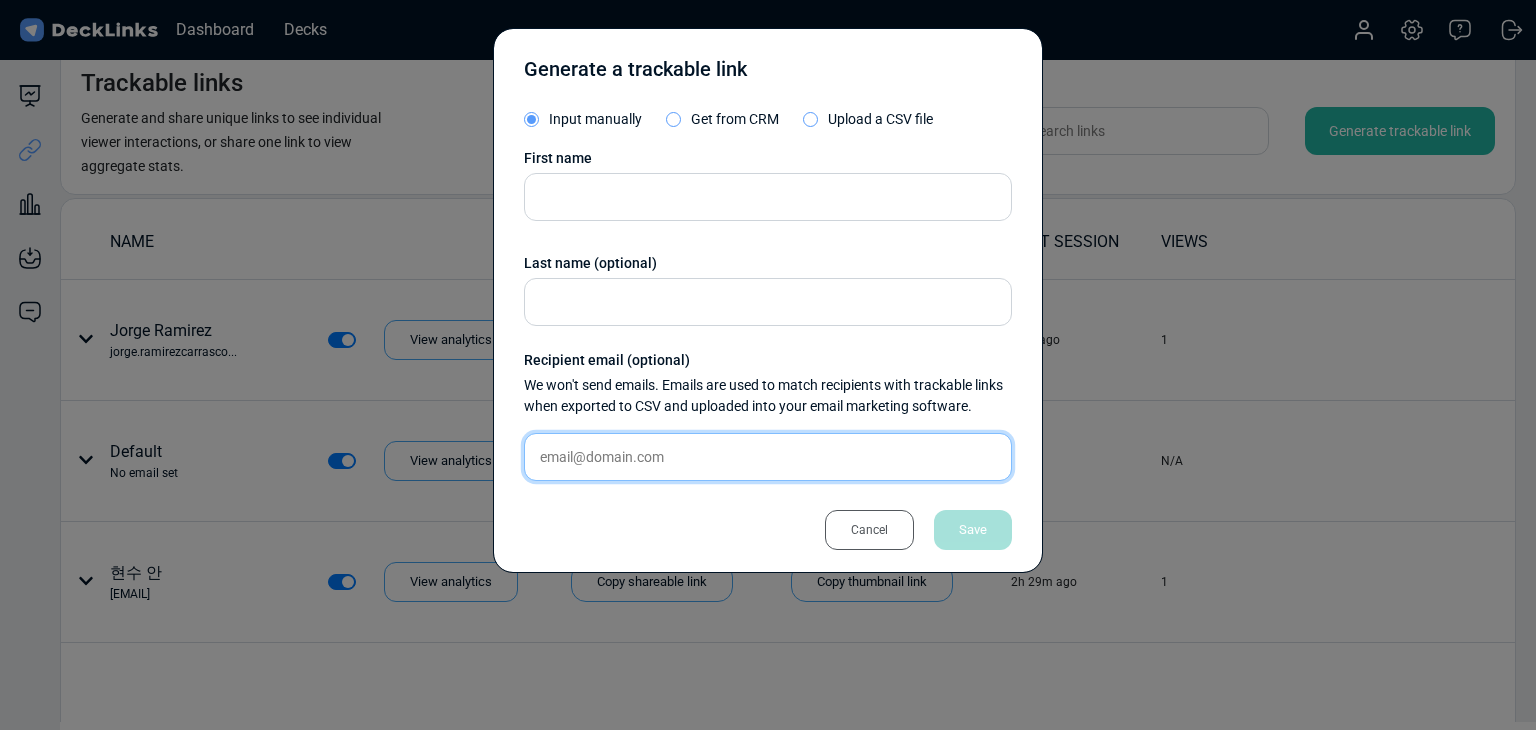 click at bounding box center [768, 197] 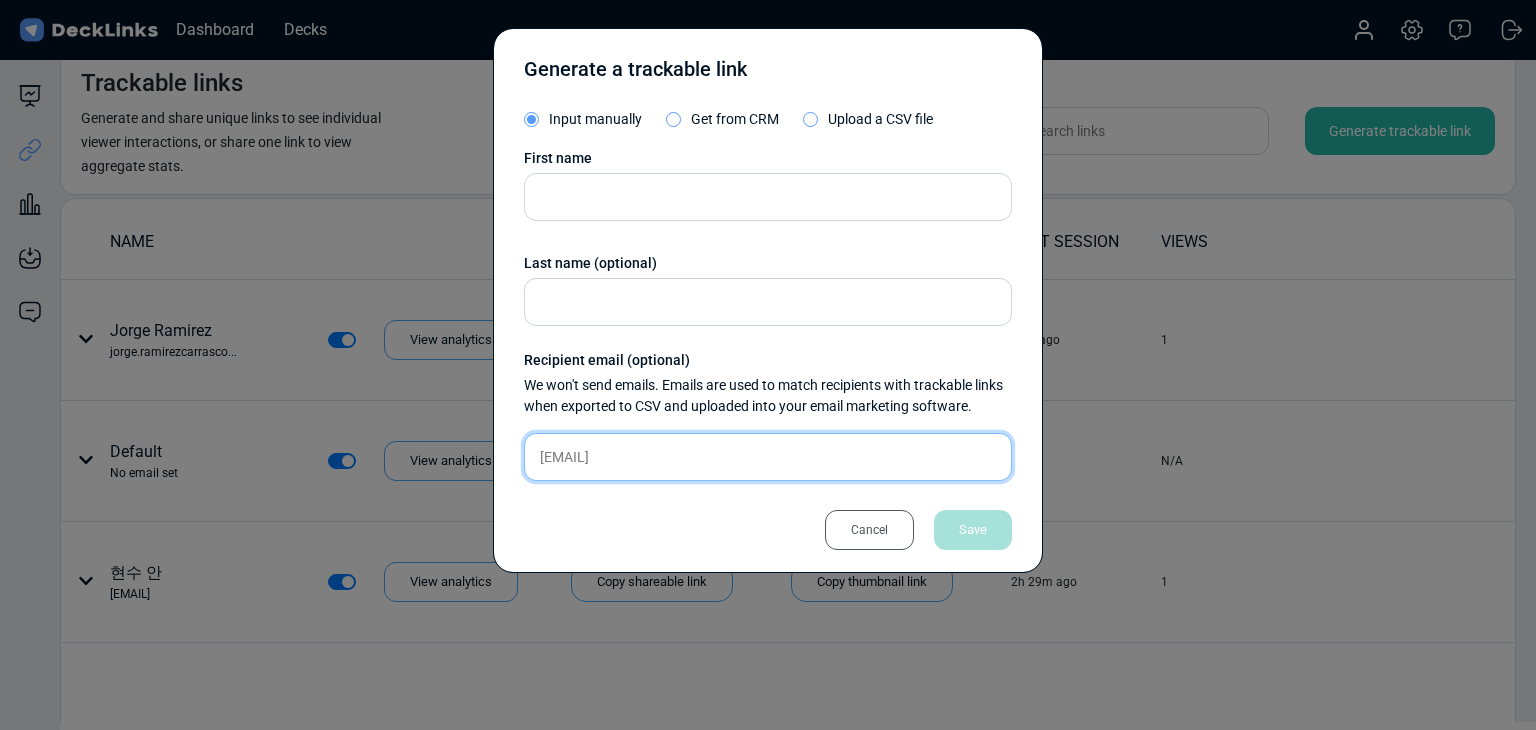 type on "brandon@gamersky.com" 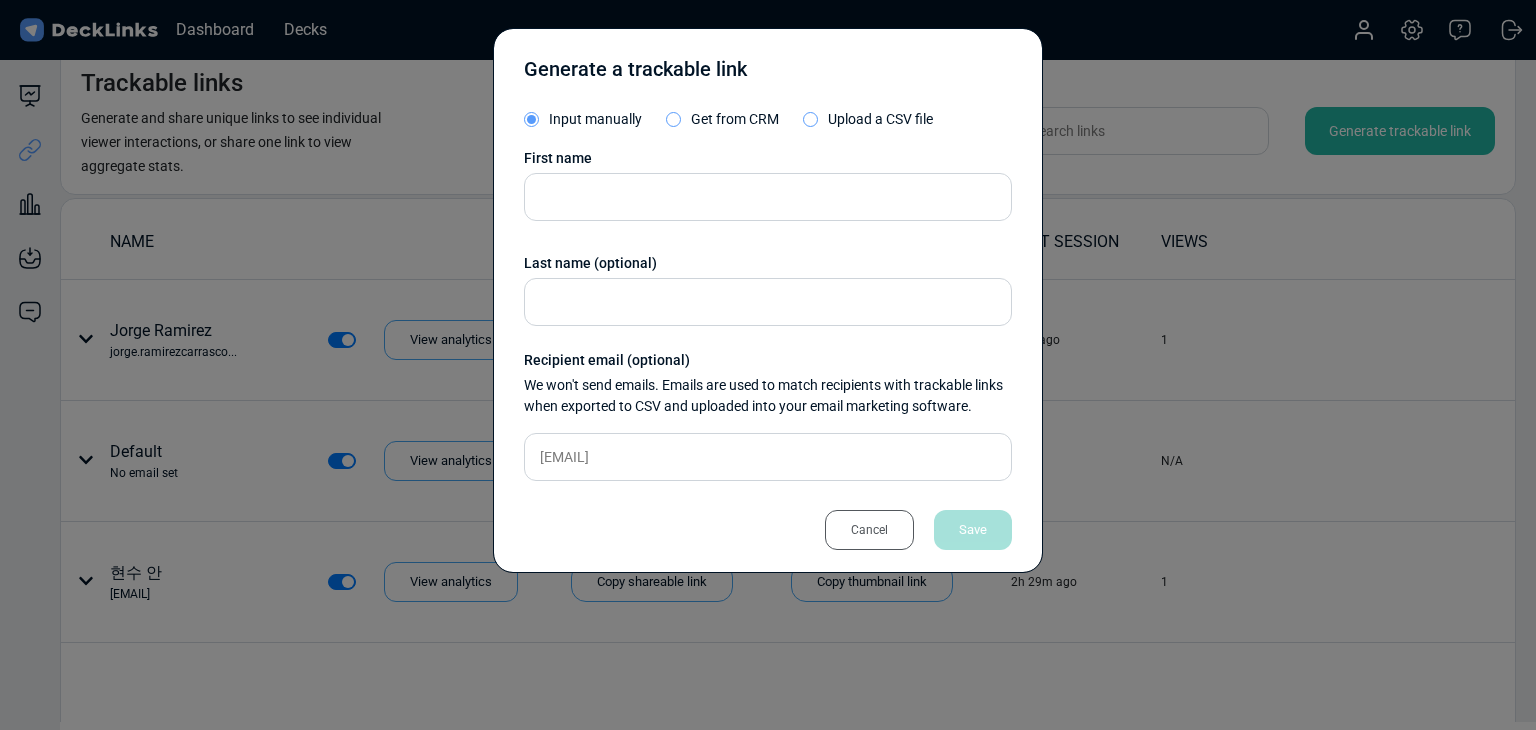 click on "First name Last name (optional) Recipient email (optional) We won't send emails. Emails are used to match recipients with trackable links when exported to CSV and uploaded into your email marketing software. brandon@gamersky.com" at bounding box center [768, 322] 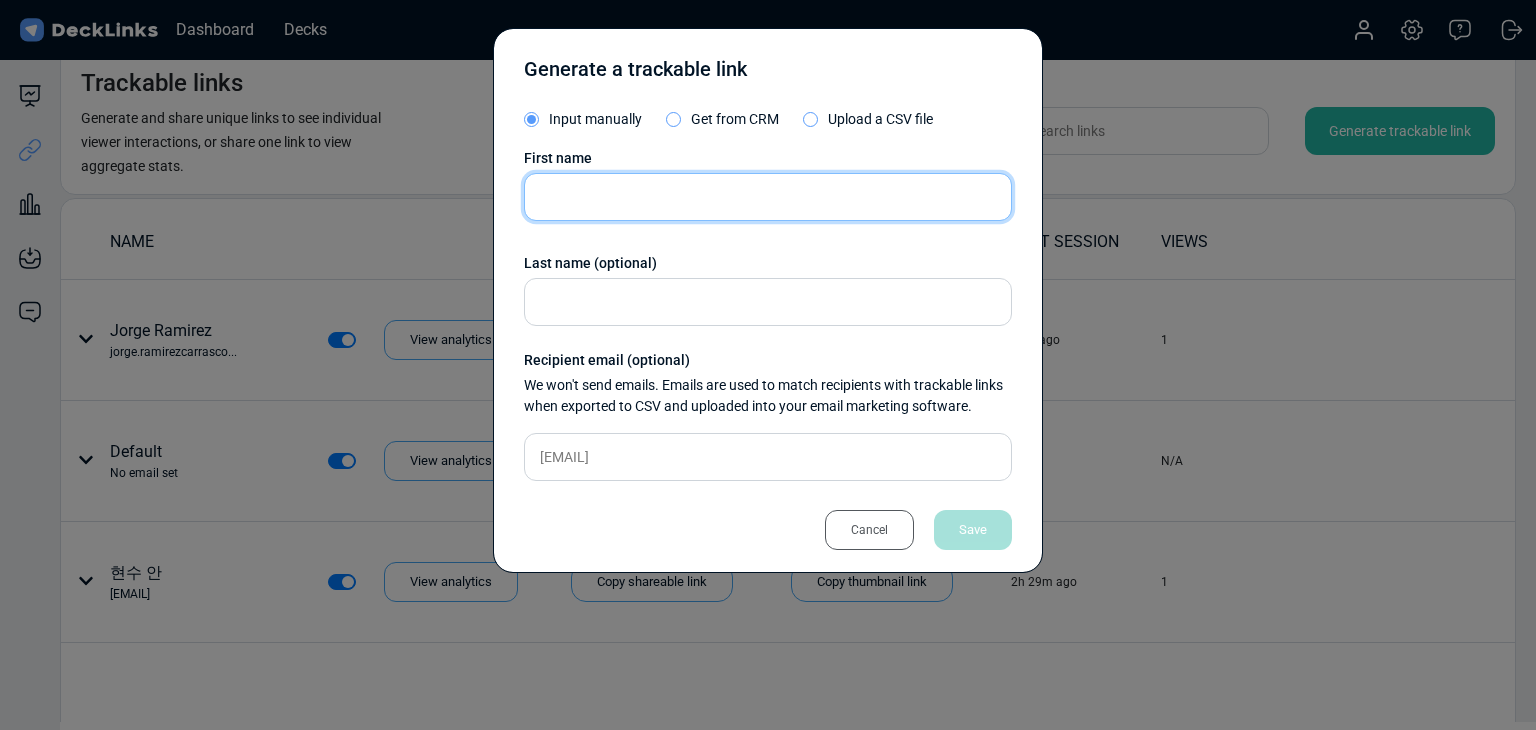 click at bounding box center (768, 197) 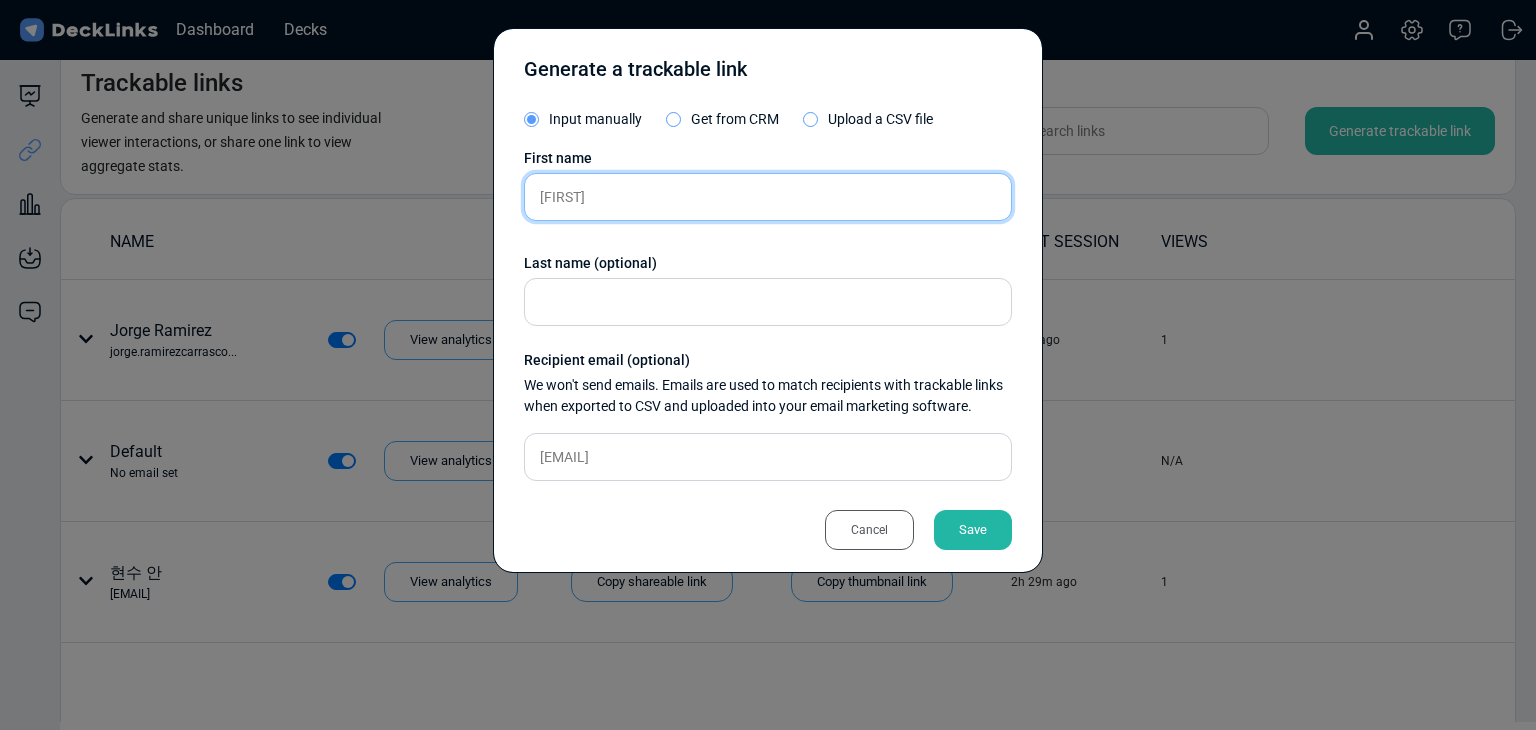 type on "Brandon" 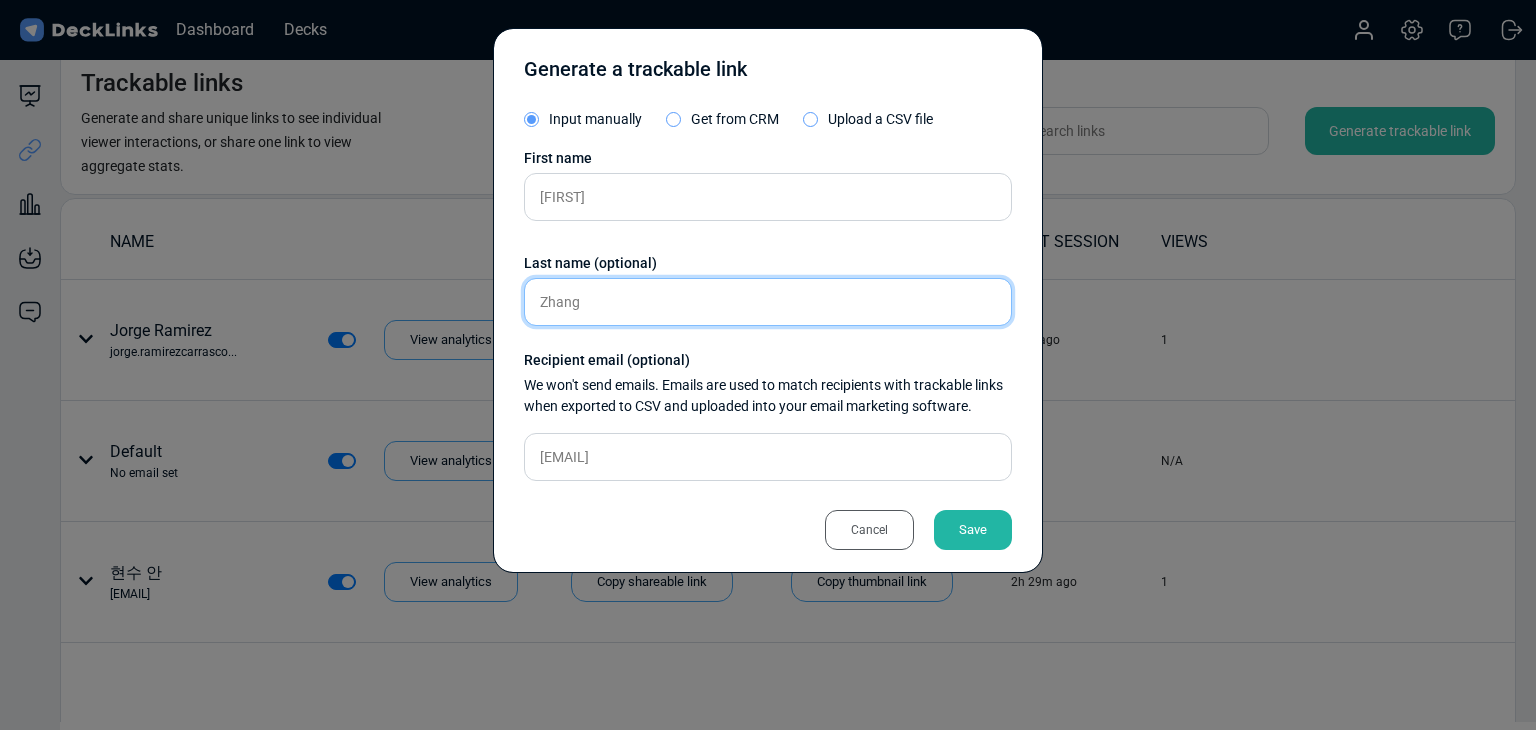 type on "Zhang" 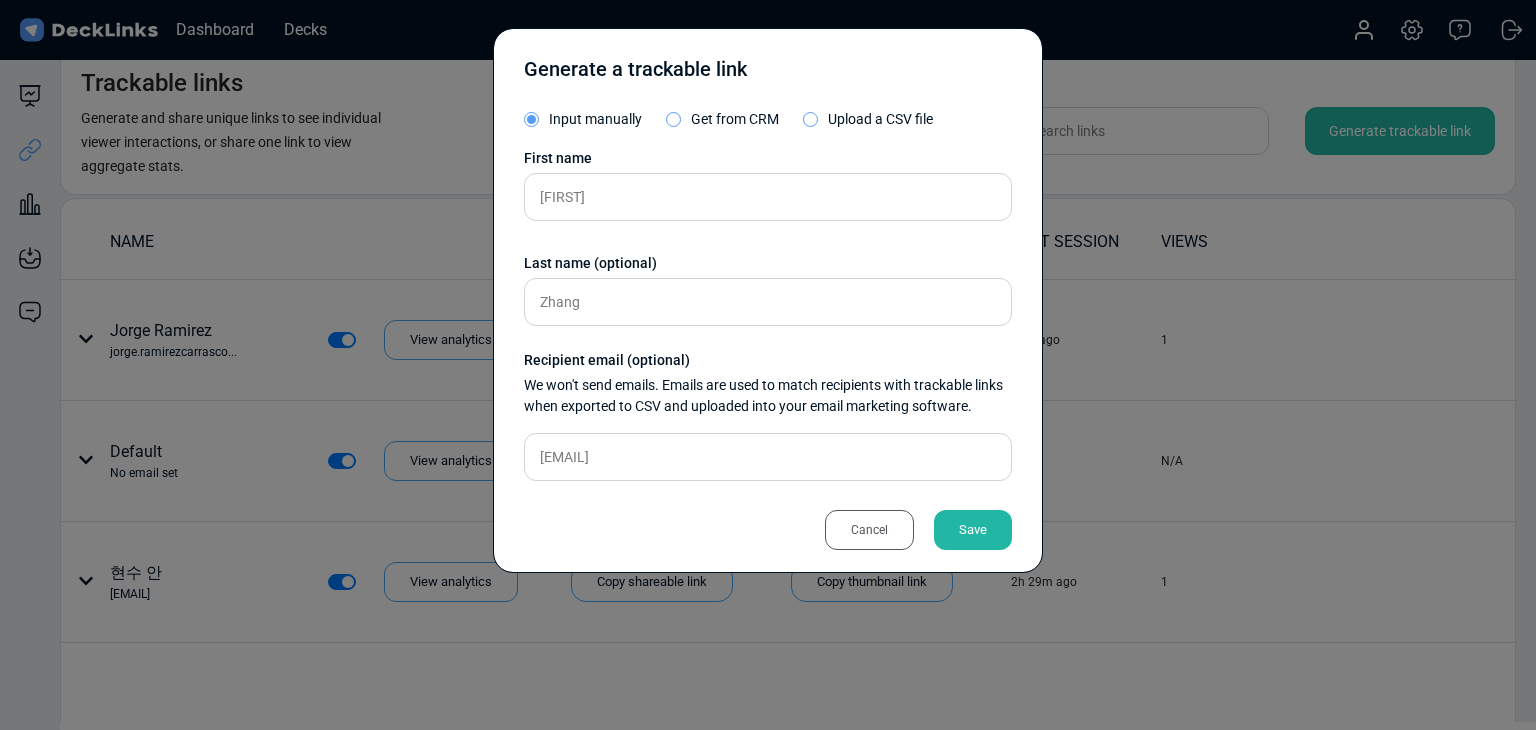 click on "Save" at bounding box center (973, 530) 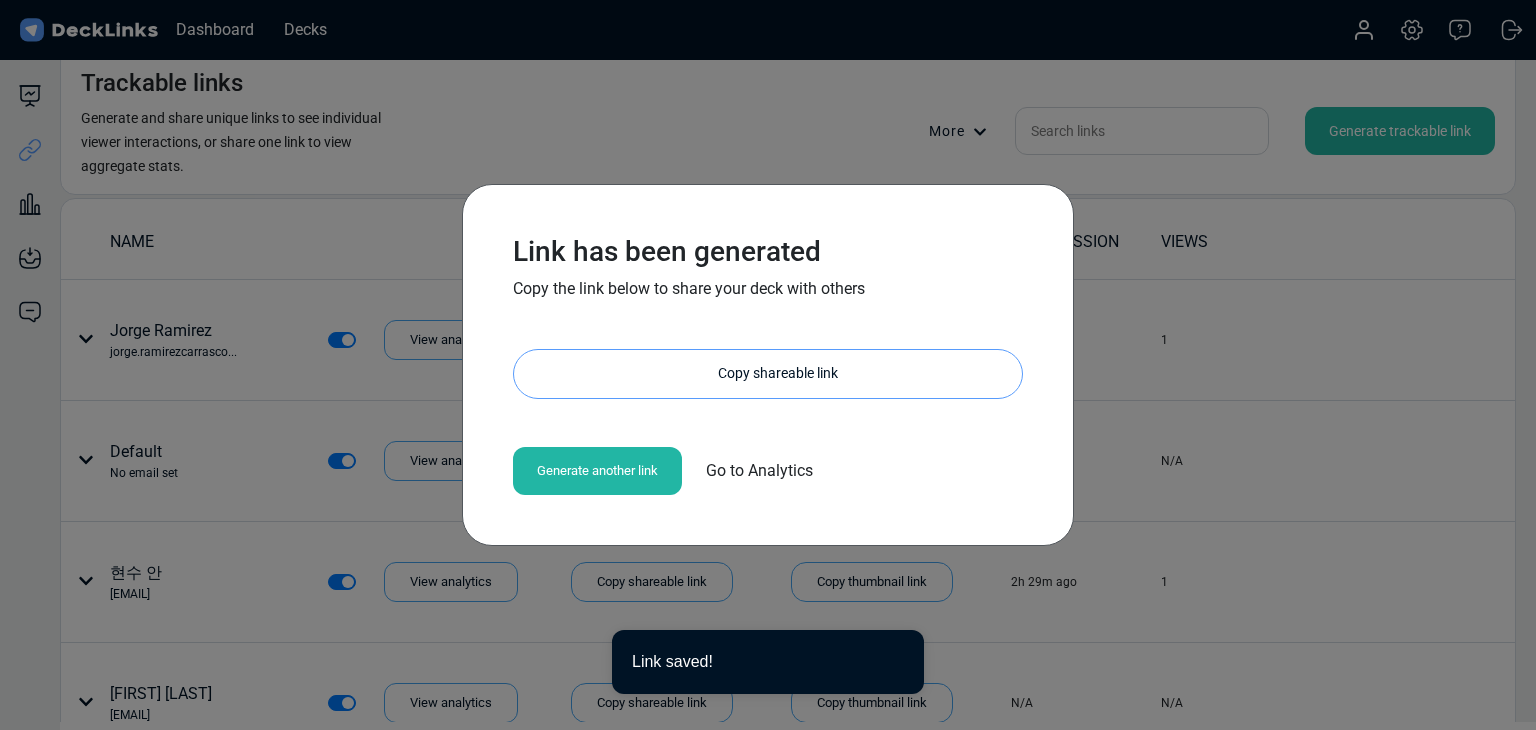 click on "Copy shareable link" at bounding box center (778, 374) 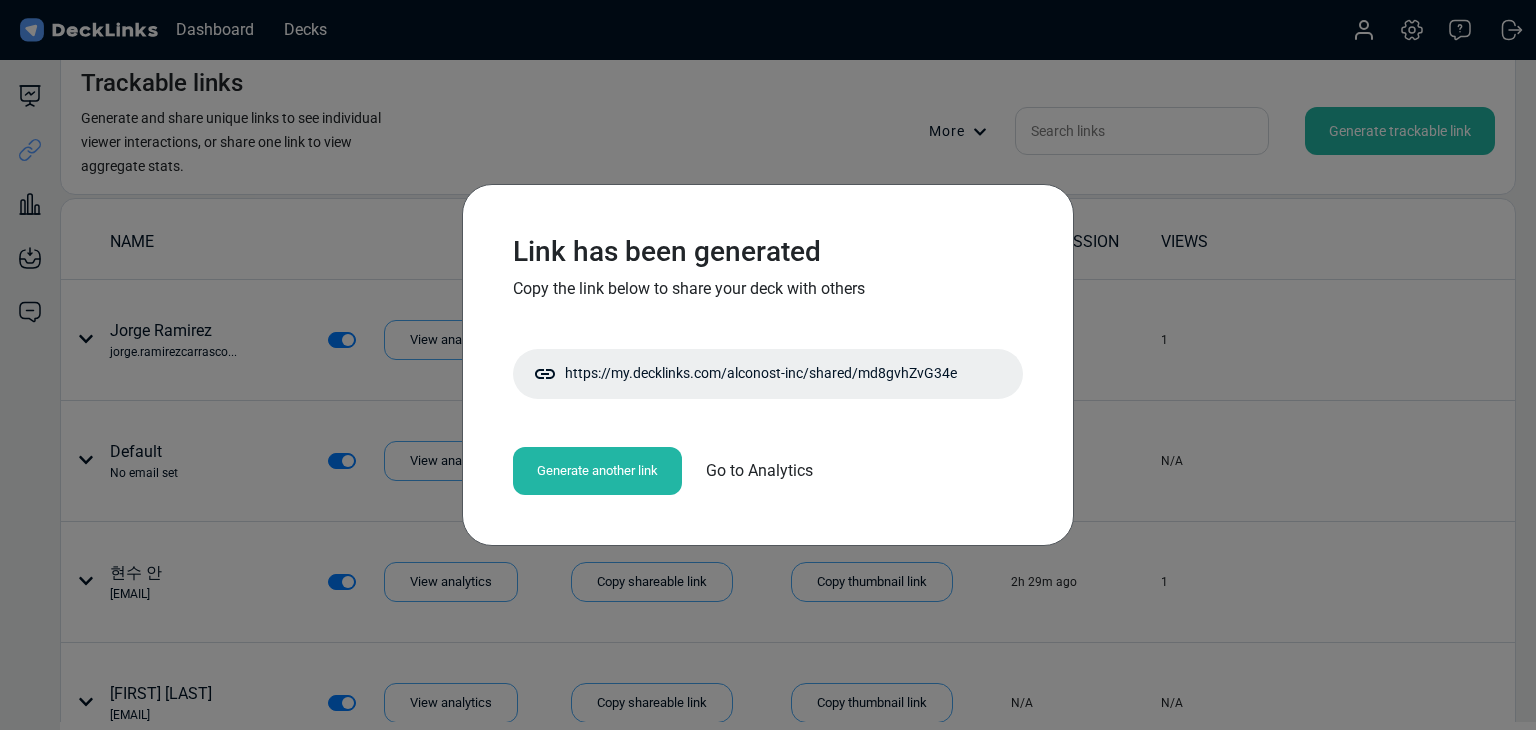 drag, startPoint x: 243, startPoint y: 321, endPoint x: 176, endPoint y: 164, distance: 170.69856 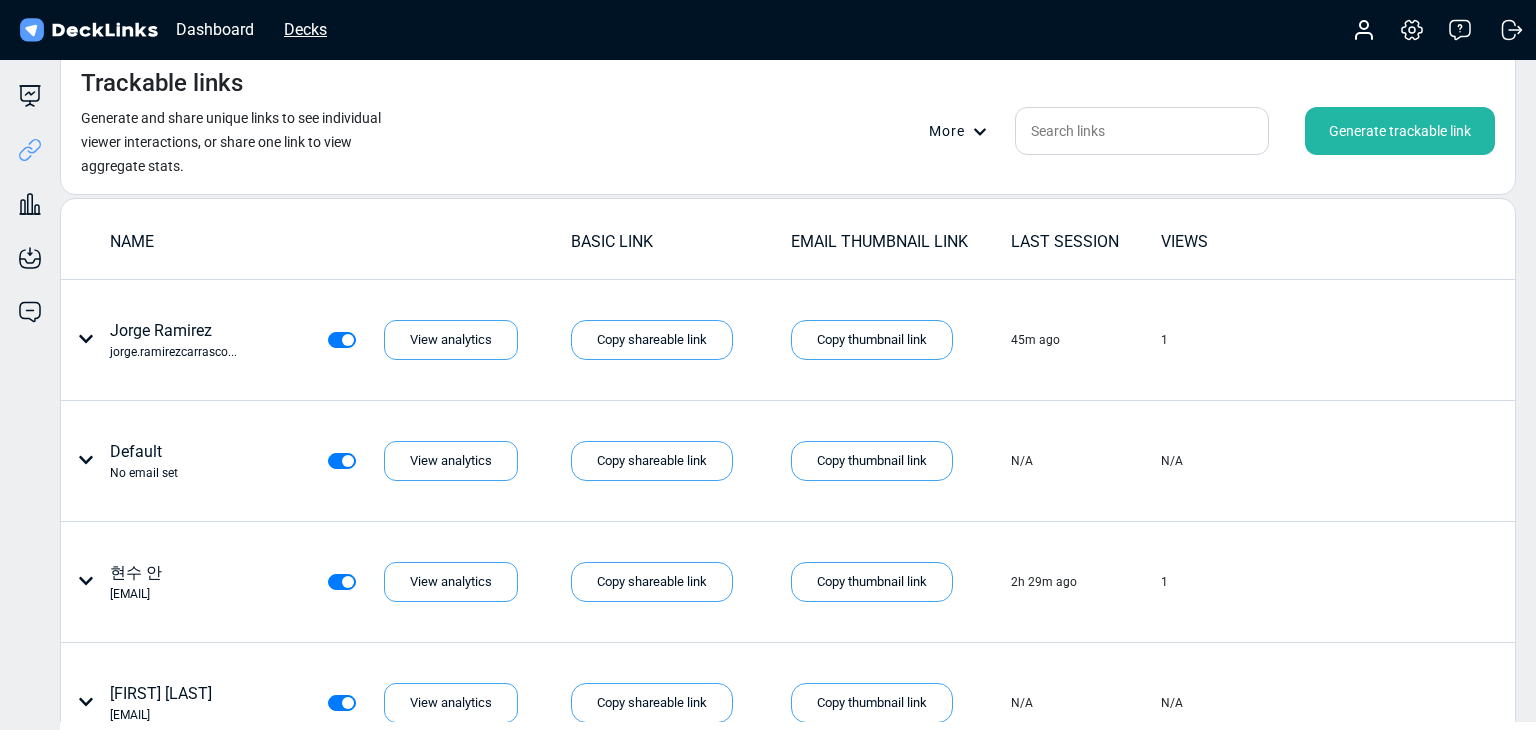 click on "Decks" at bounding box center [305, 29] 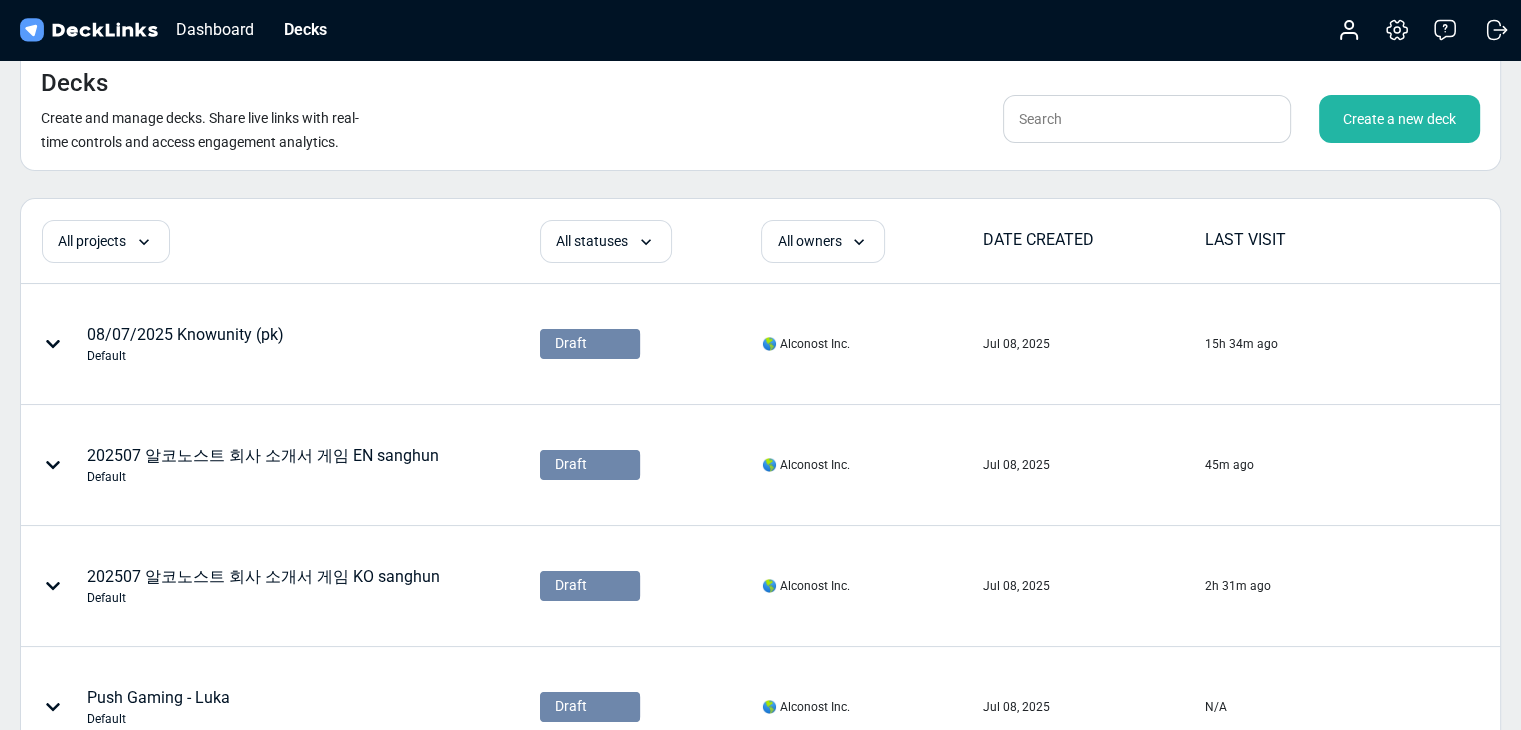 click on "Create a new deck" at bounding box center (1399, 119) 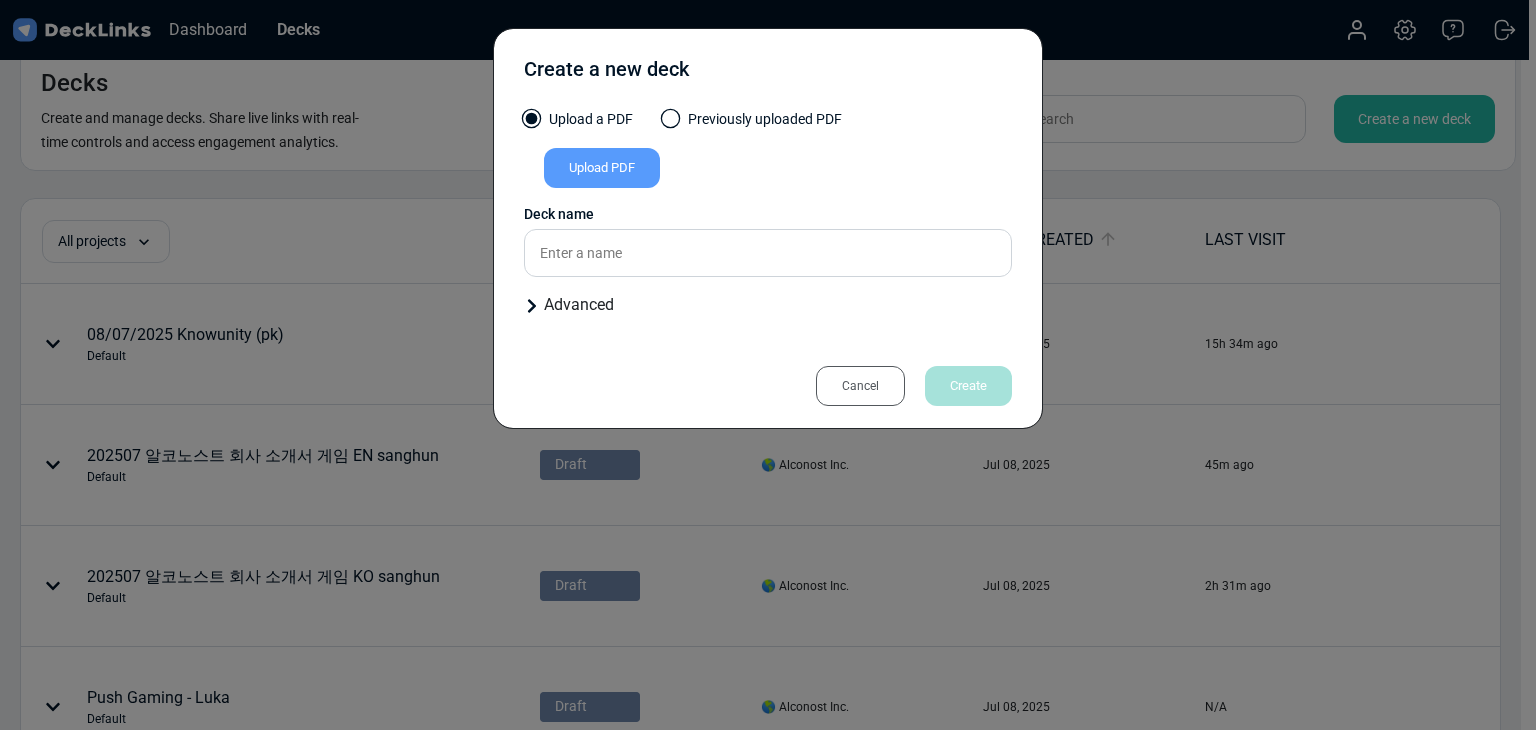 click on "Upload PDF" at bounding box center (602, 168) 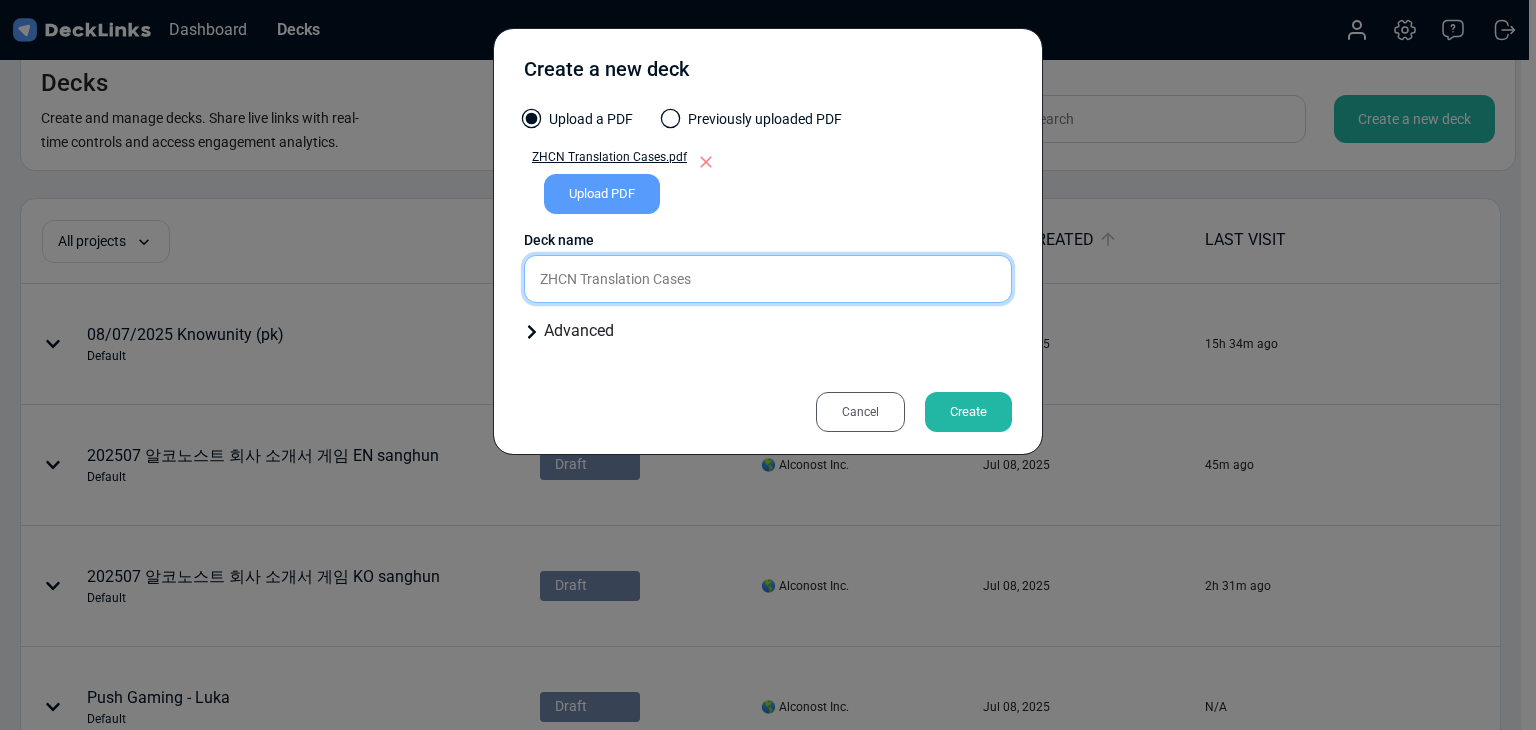 click on "ZHCN Translation Cases" at bounding box center (768, 279) 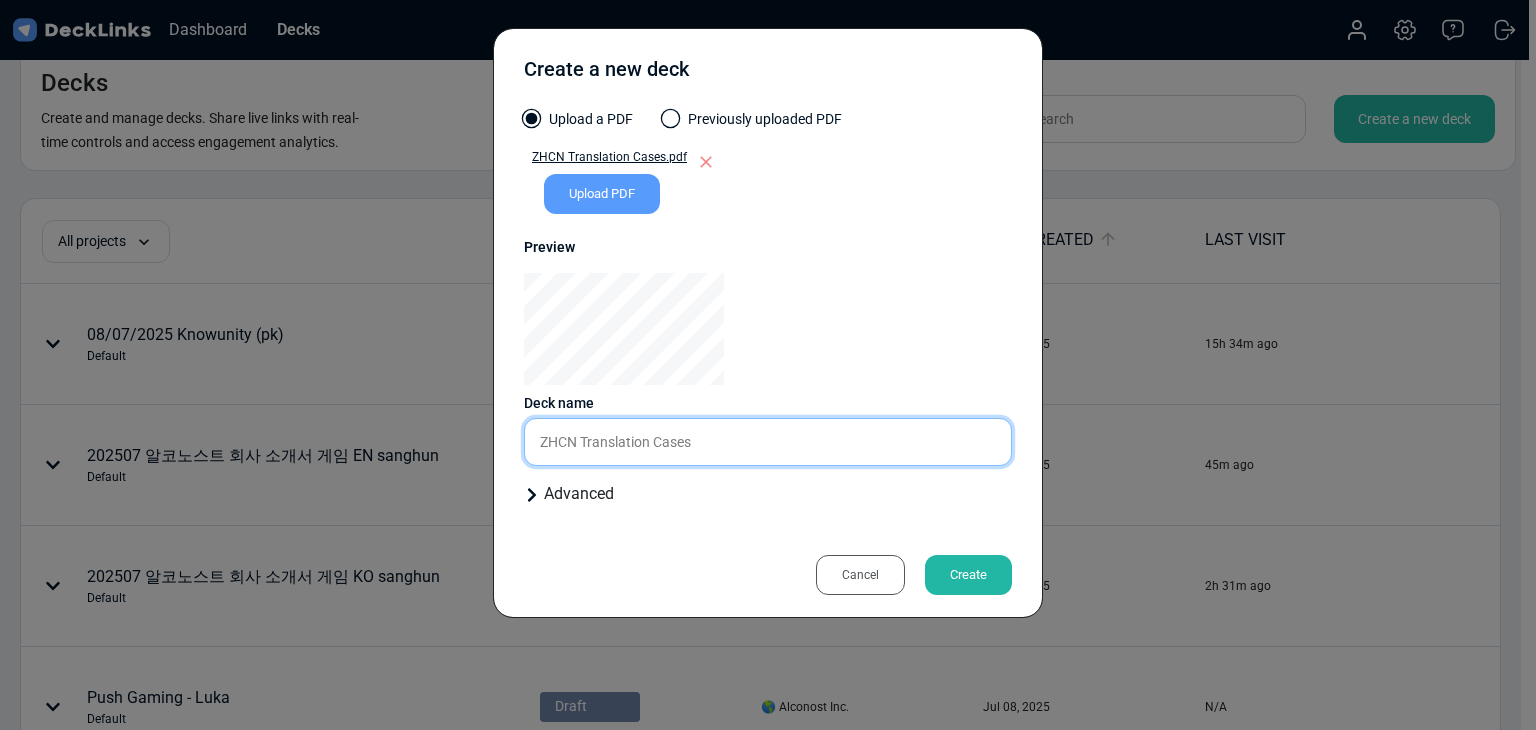 click on "Upload a PDF   Previously uploaded PDF ZHCN Translation Cases.pdf Upload PDF Uploaded by All users All users  🌎 Alconost Inc. Alconost Inc. Angelika Bolenkova File name Select a file Presentation files must be PDF format. Preview Deck name ZHCN Translation Cases   Advanced Your deck is for a   New project   Existing project Project name: Please enter a name." at bounding box center [768, 315] 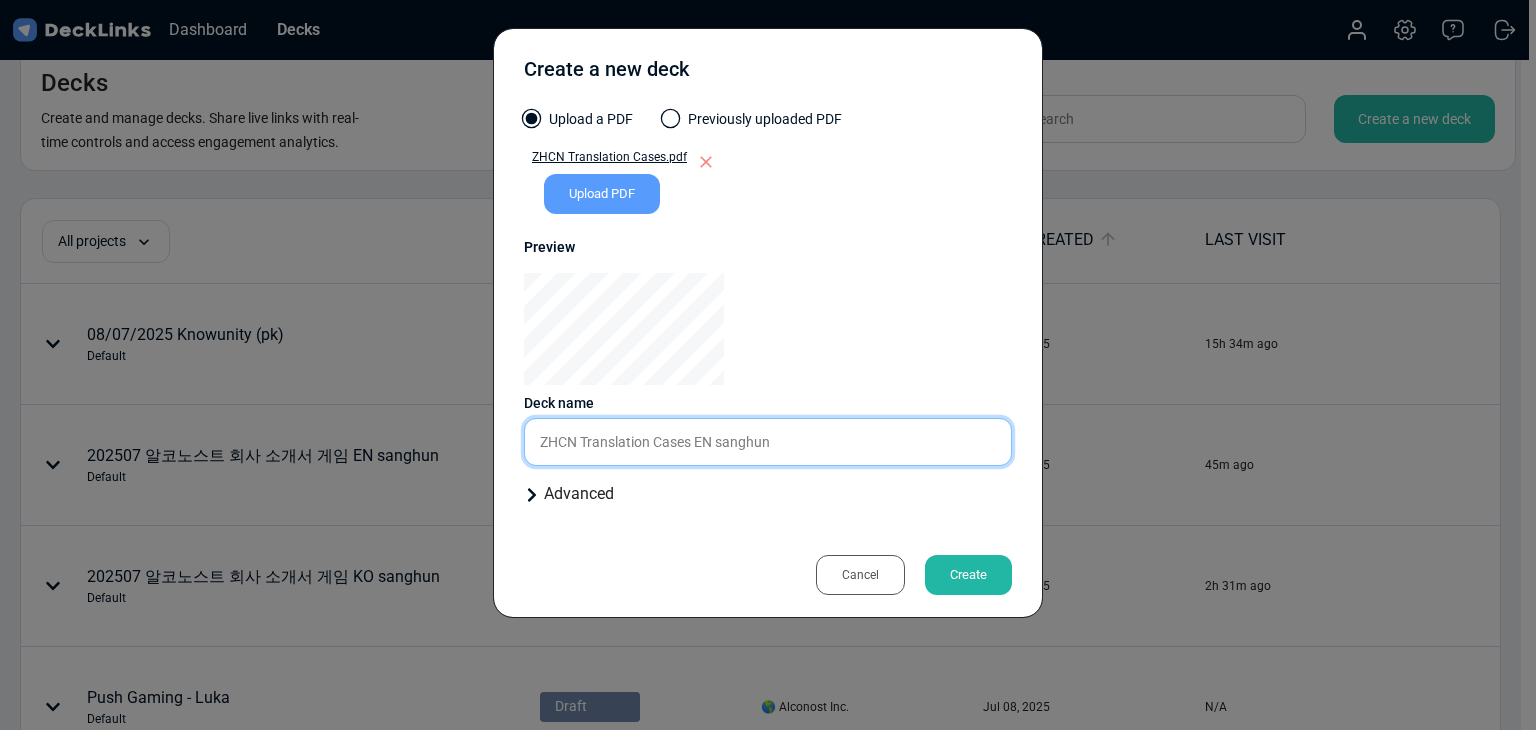 click on "ZHCN Translation Cases EN sanghun" at bounding box center (768, 442) 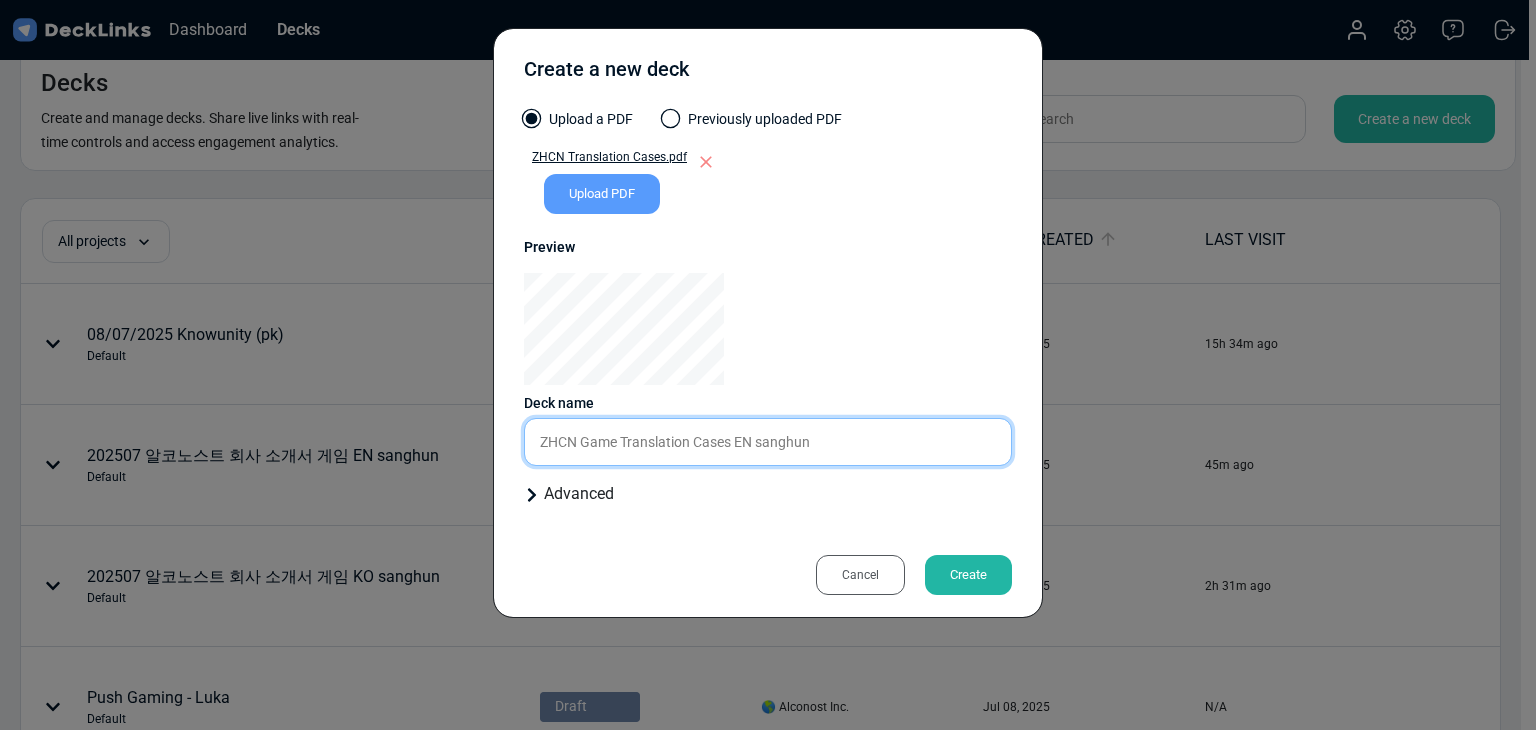 type on "ZHCN Game Translation Cases EN sanghun" 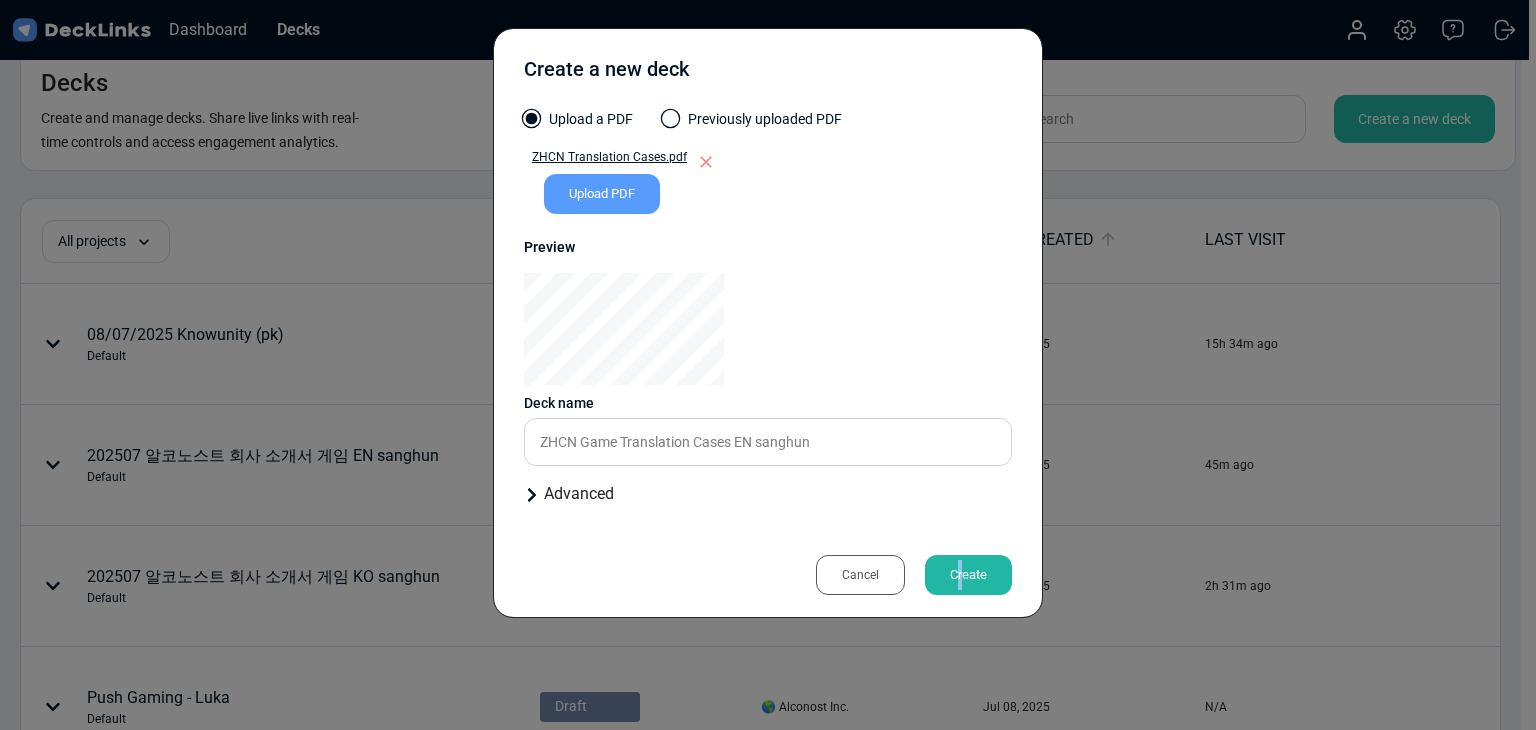 click on "Create" at bounding box center [968, 575] 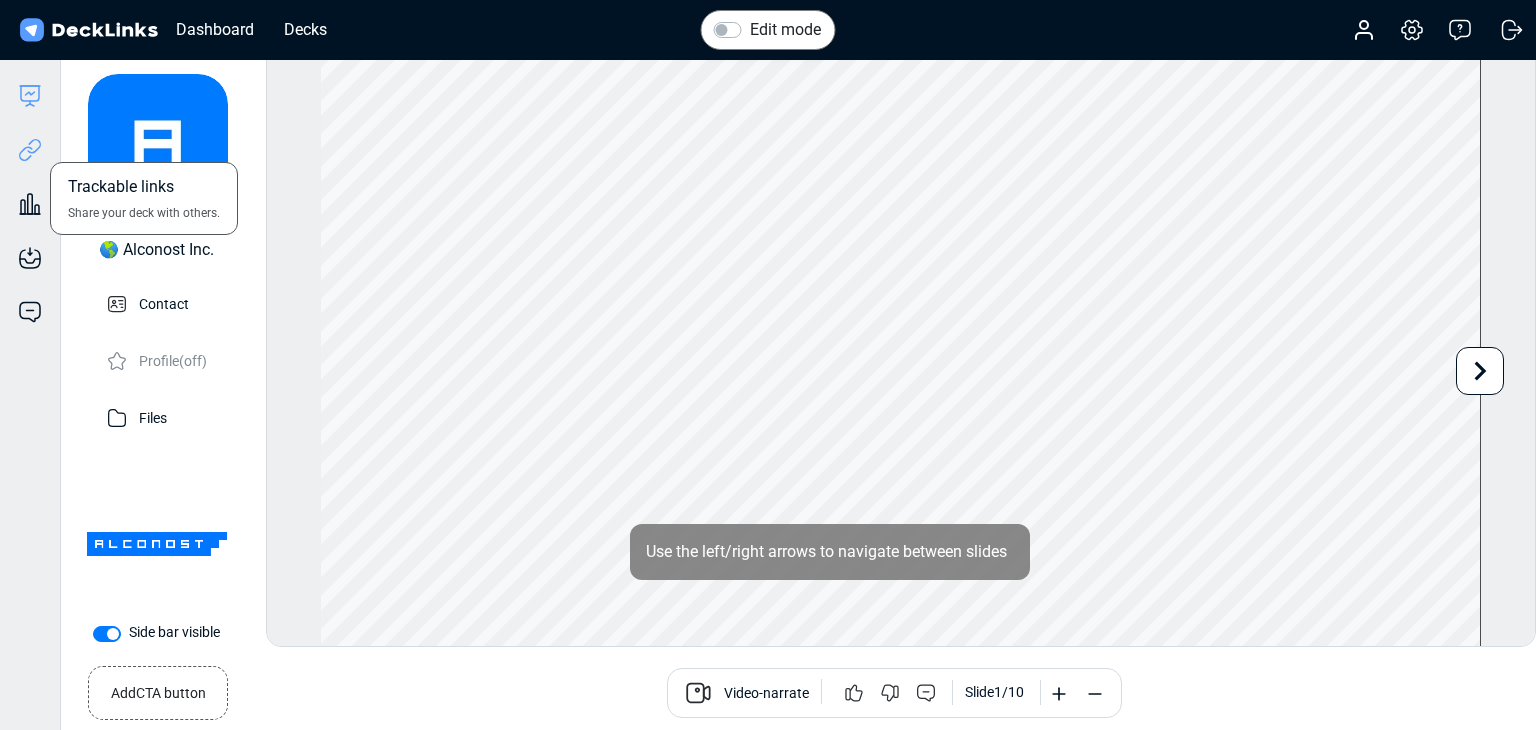 click at bounding box center [30, 150] 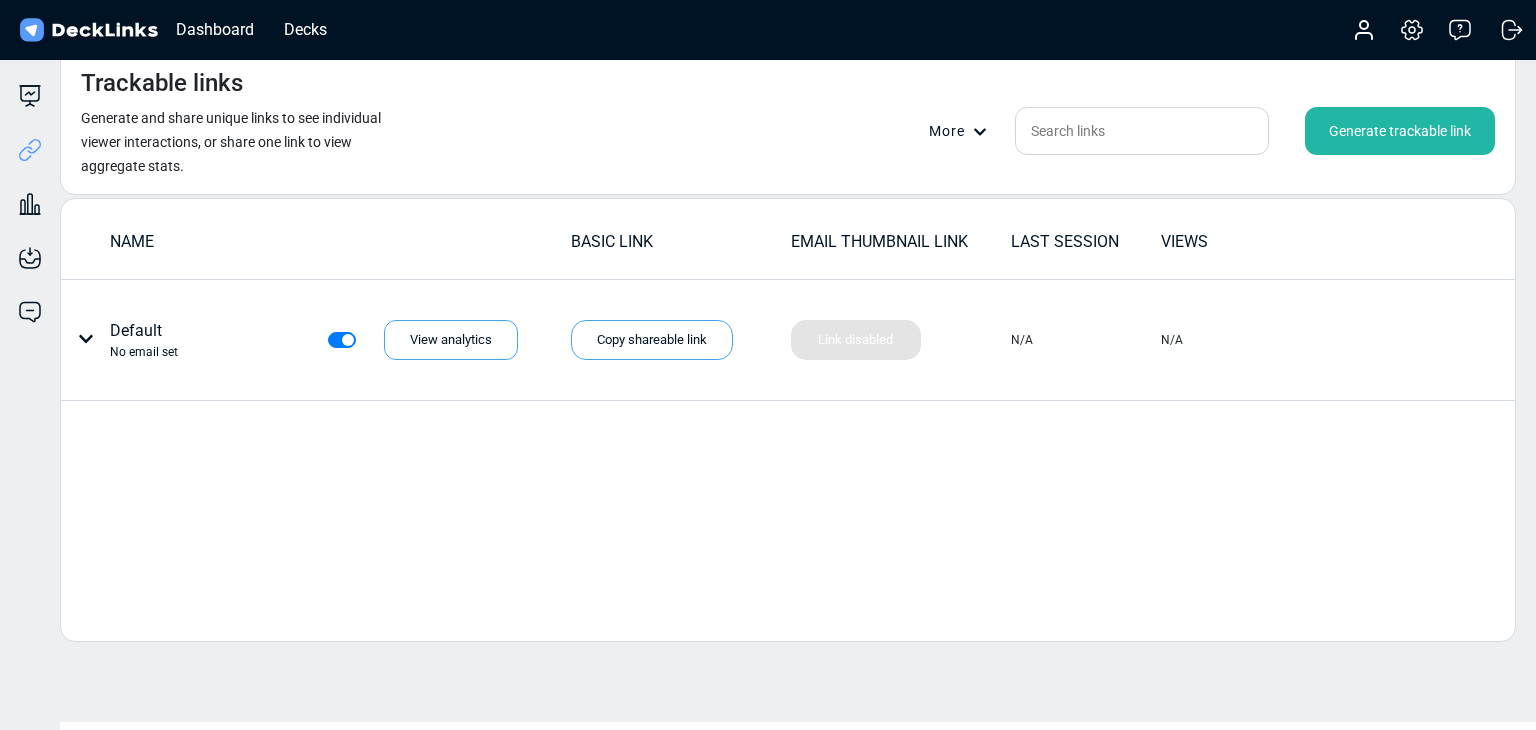 click on "Generate trackable link" at bounding box center (1400, 131) 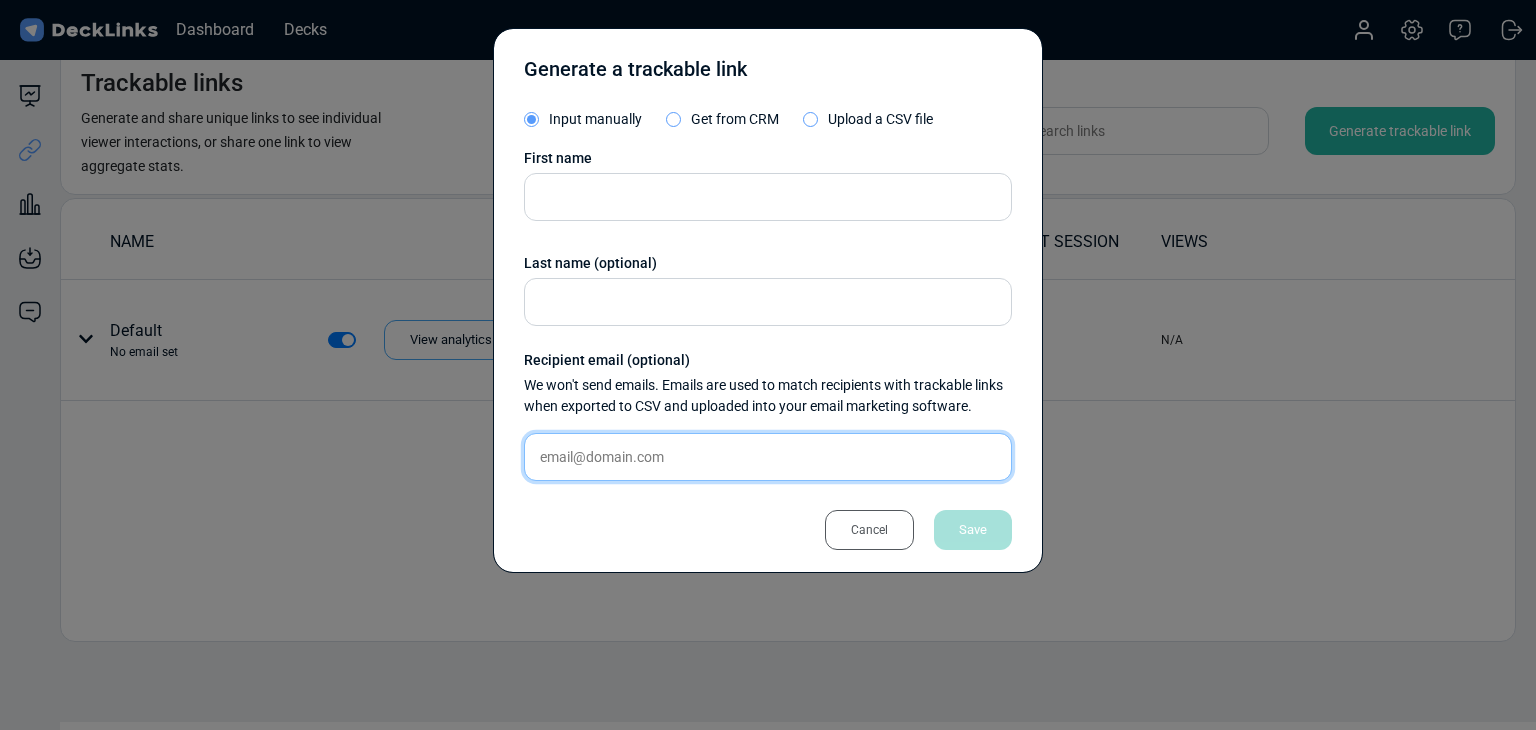 click at bounding box center [768, 197] 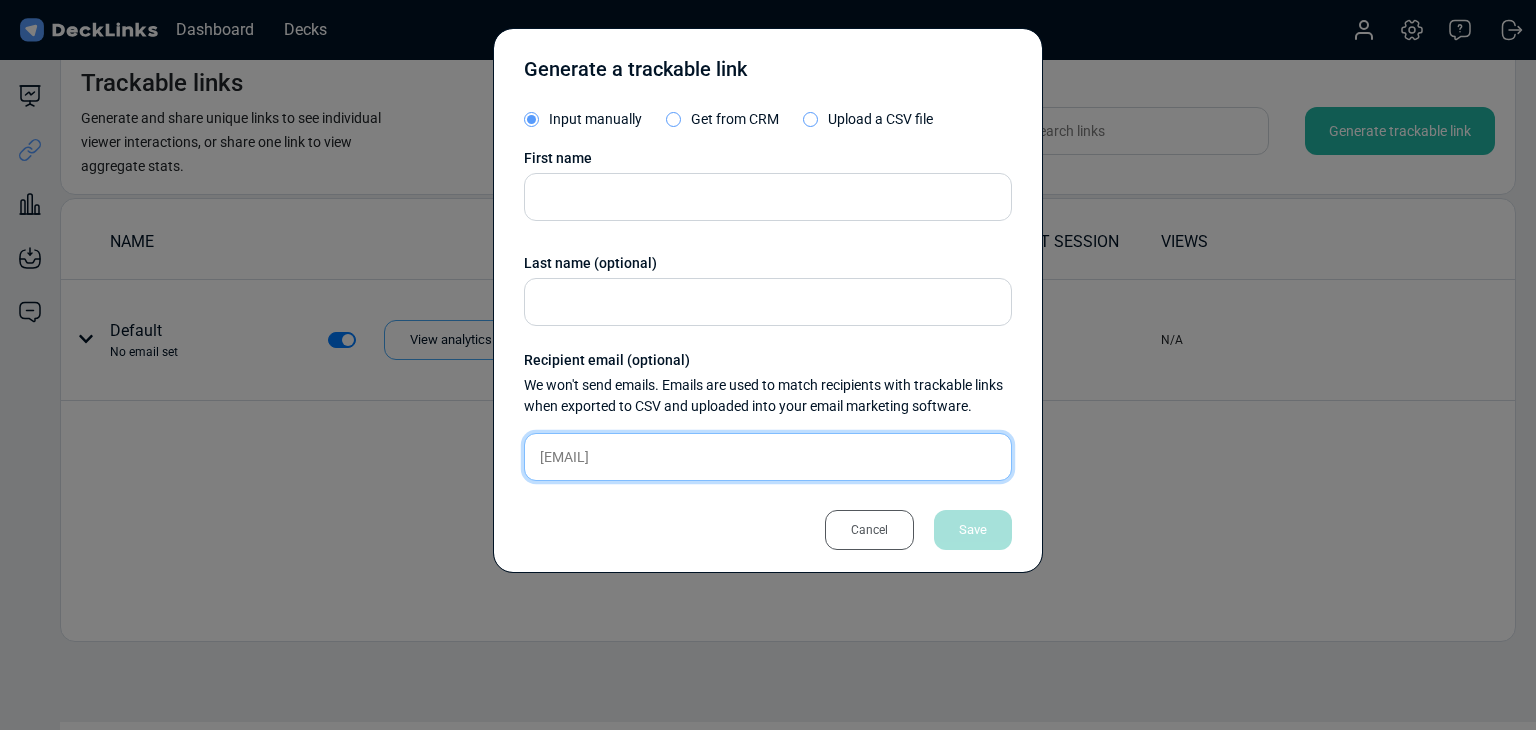 type on "brandon@gamersky.com" 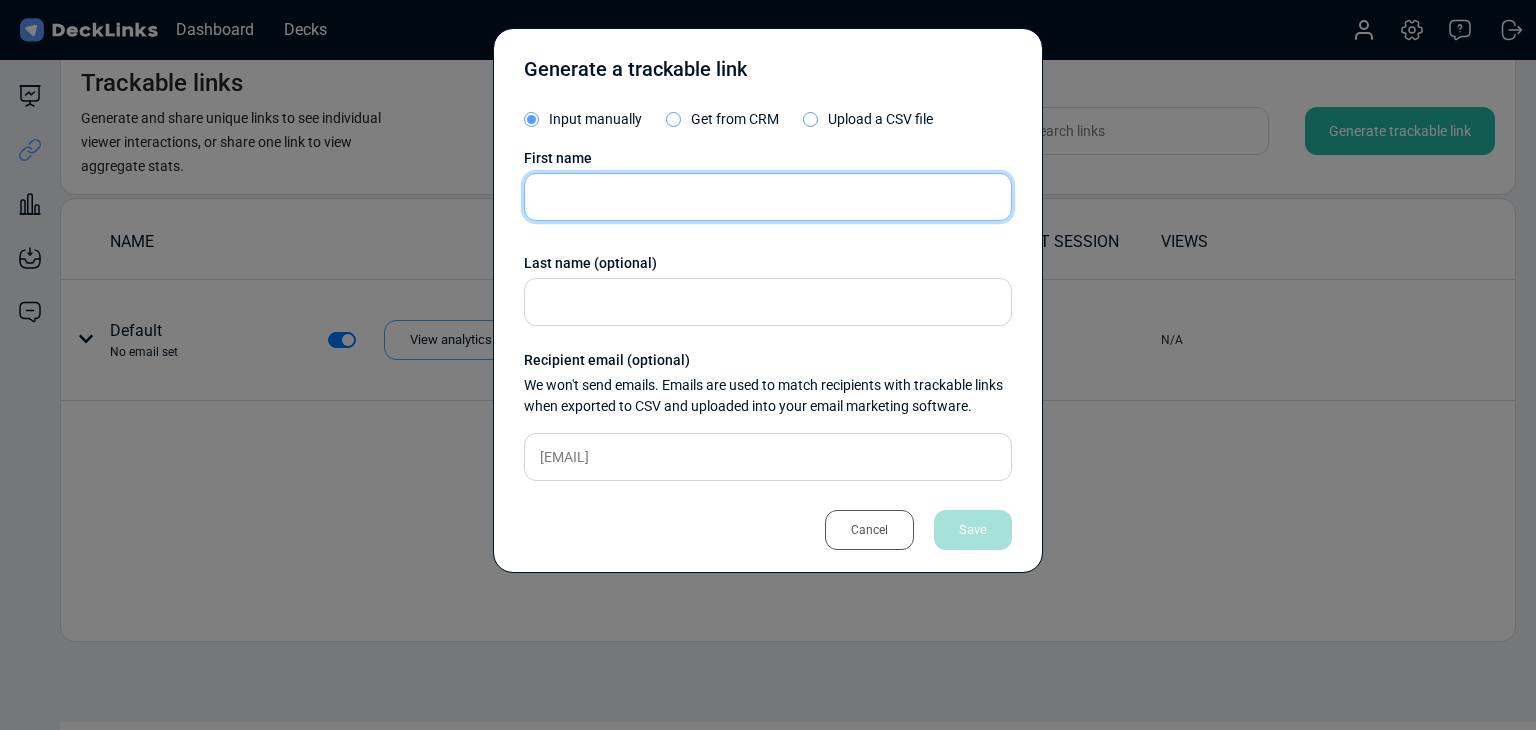 click at bounding box center [768, 197] 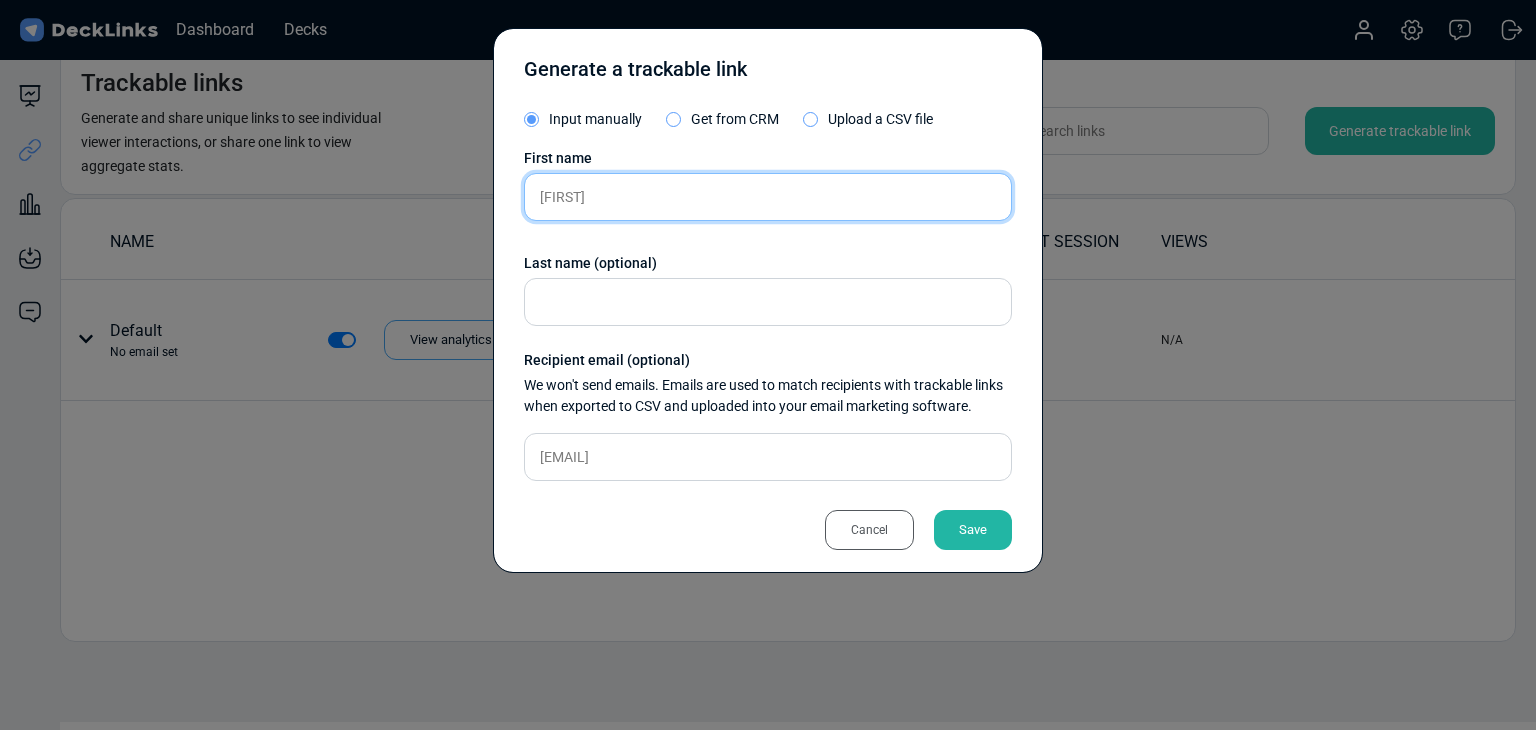 type on "Brandon" 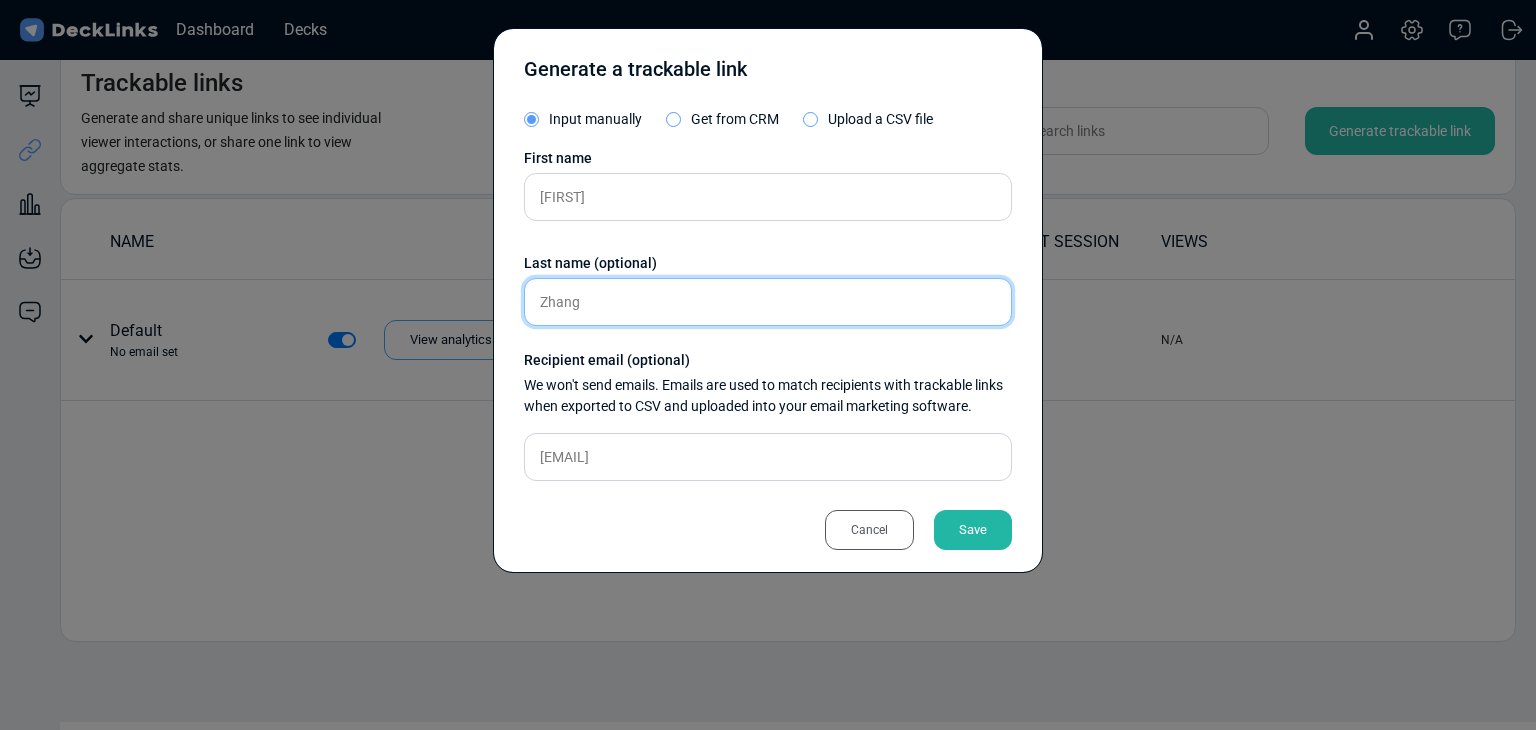 type on "Zhang" 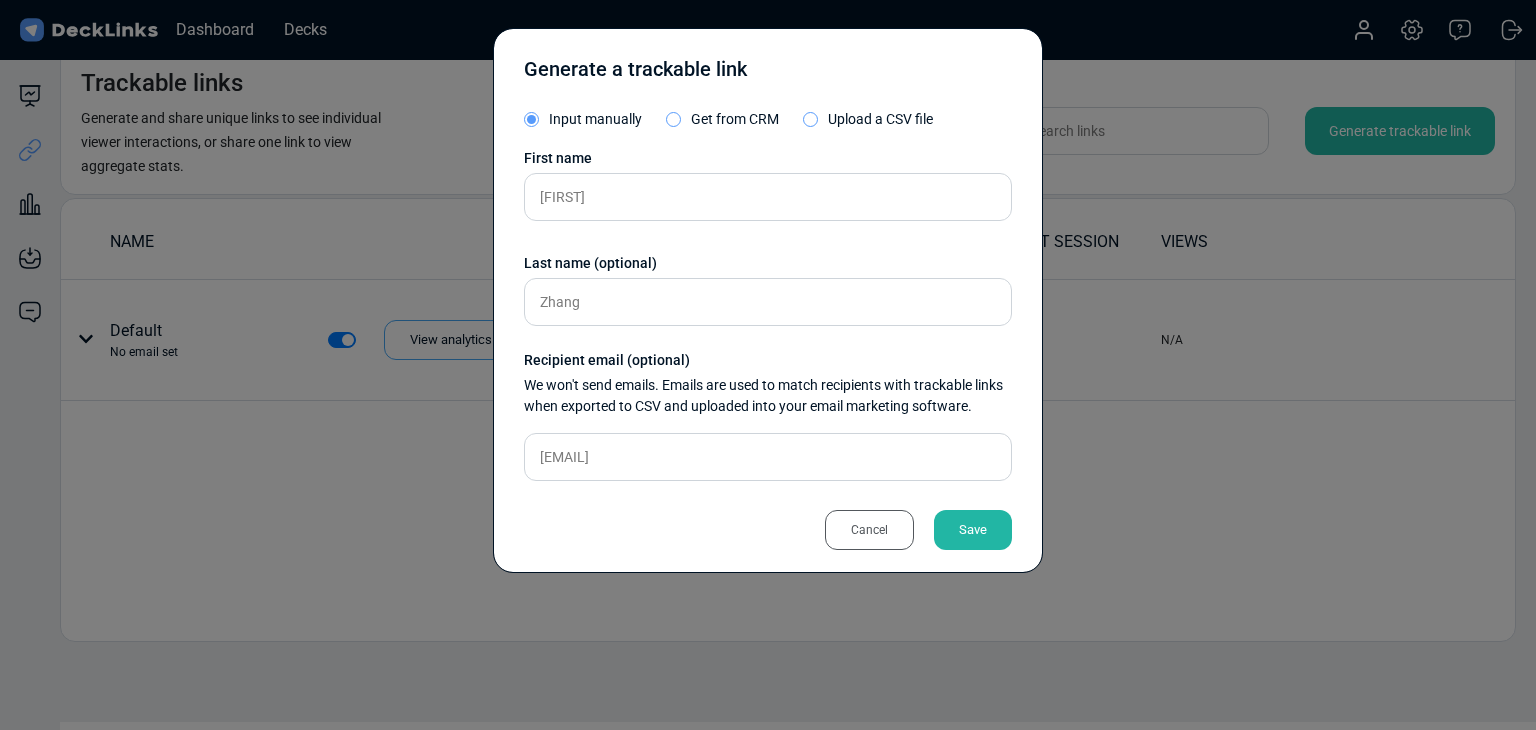 click on "Save" at bounding box center (973, 530) 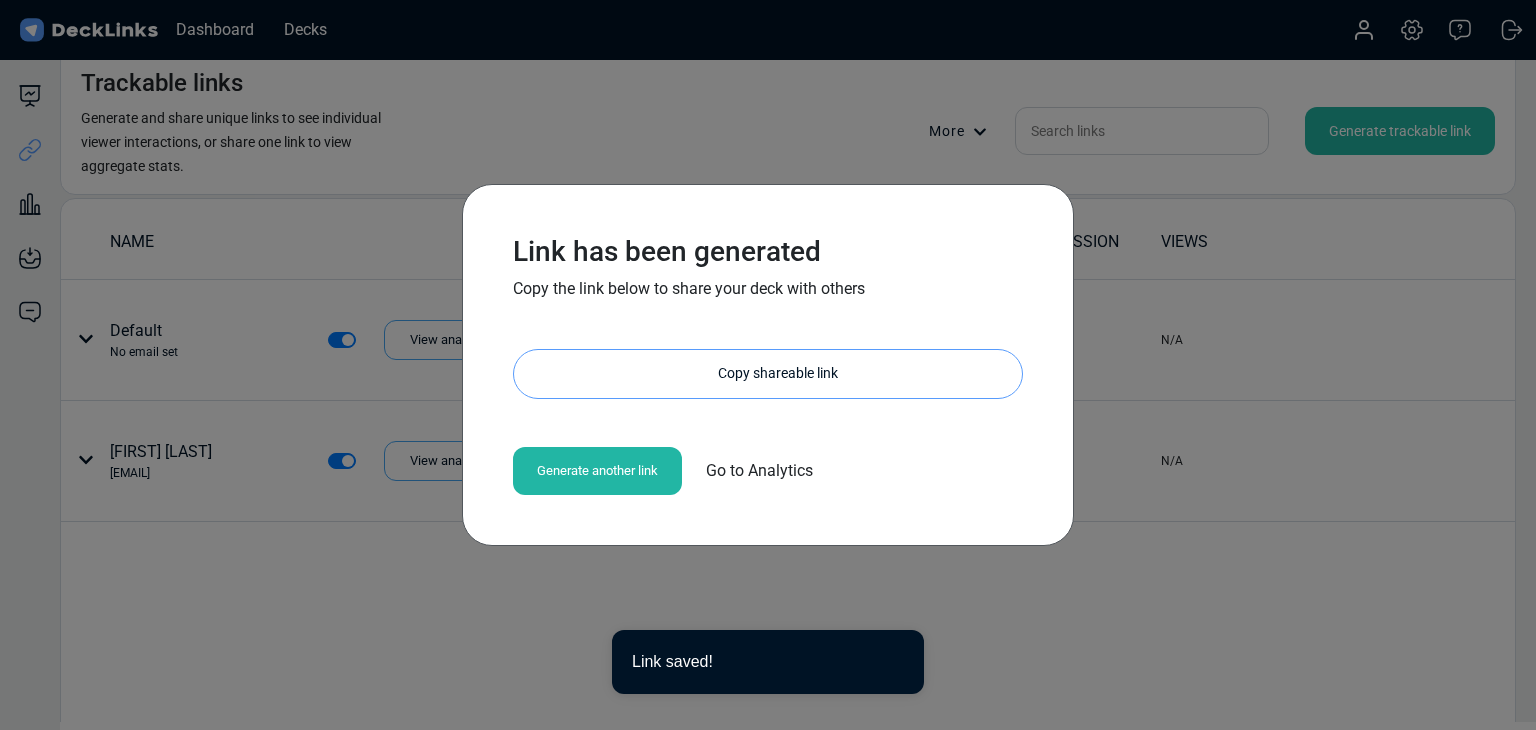 click on "Copy shareable link" at bounding box center (778, 374) 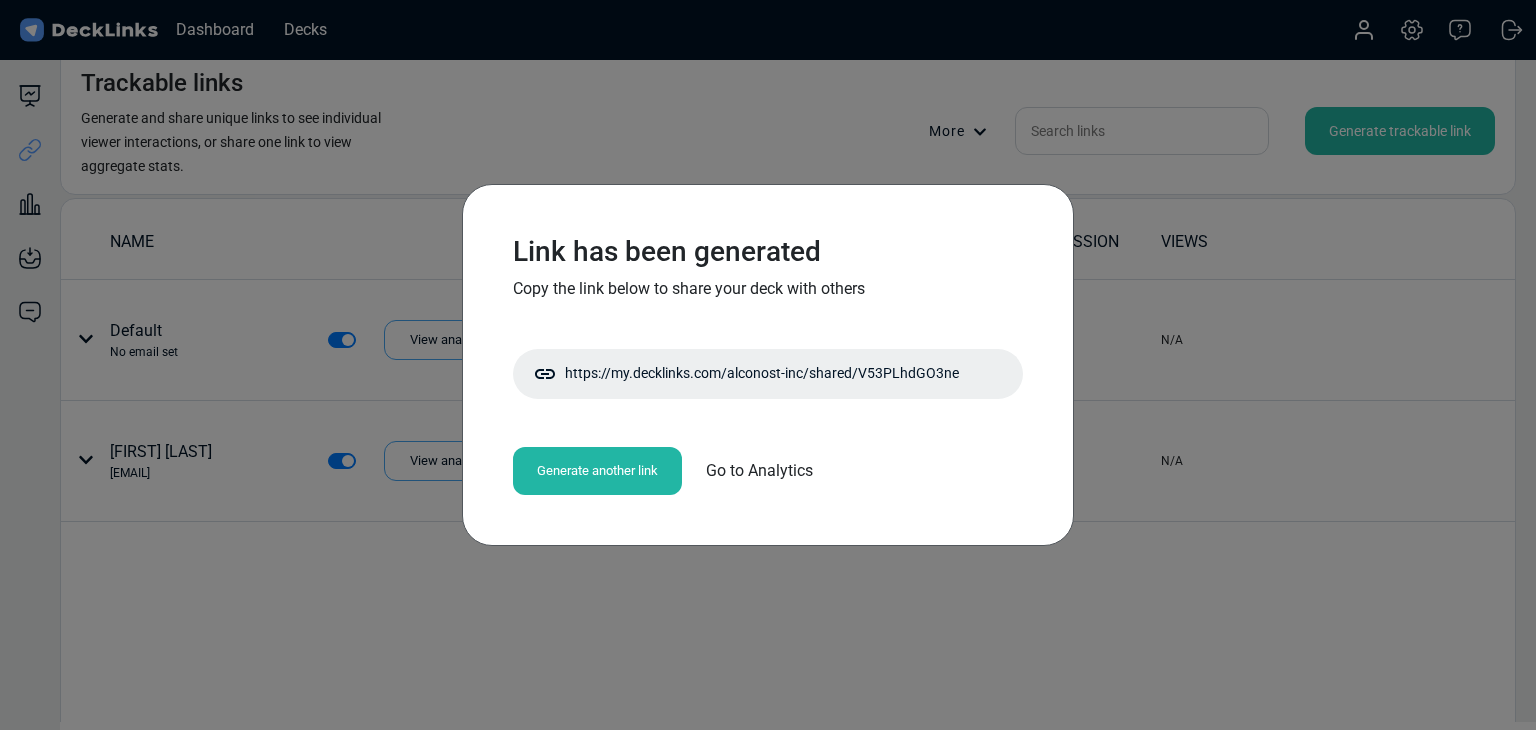 click on "Link has been generated Copy the link below to share your deck with others   https://my.decklinks.com/alconost-inc/shared/V53PLhdGO3ne Copy shareable link Generate another link Go to Analytics" at bounding box center (768, 365) 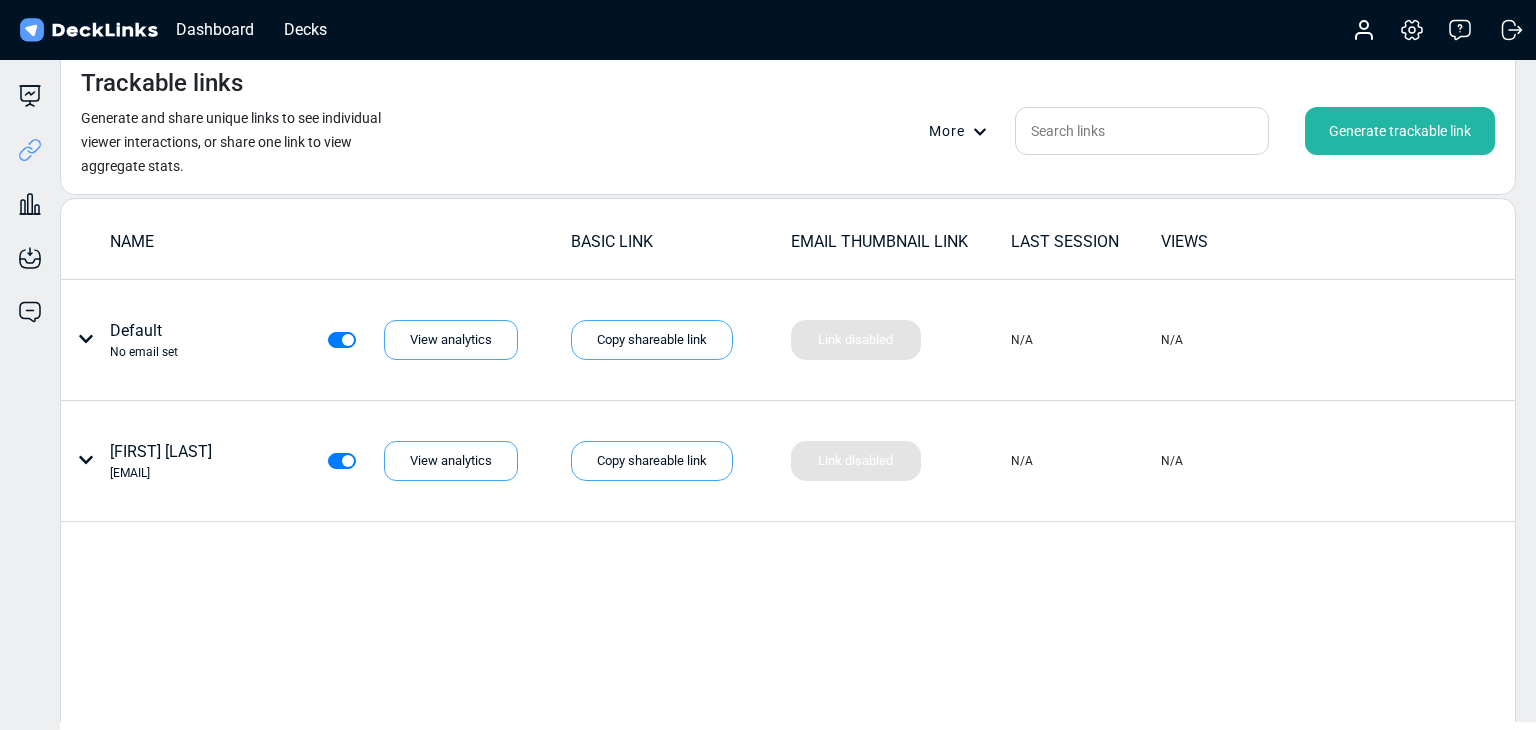 click on "Trackable links Generate and share unique links to see individual viewer interactions, or share one link to view aggregate stats. More Generate trackable link" at bounding box center (788, 121) 